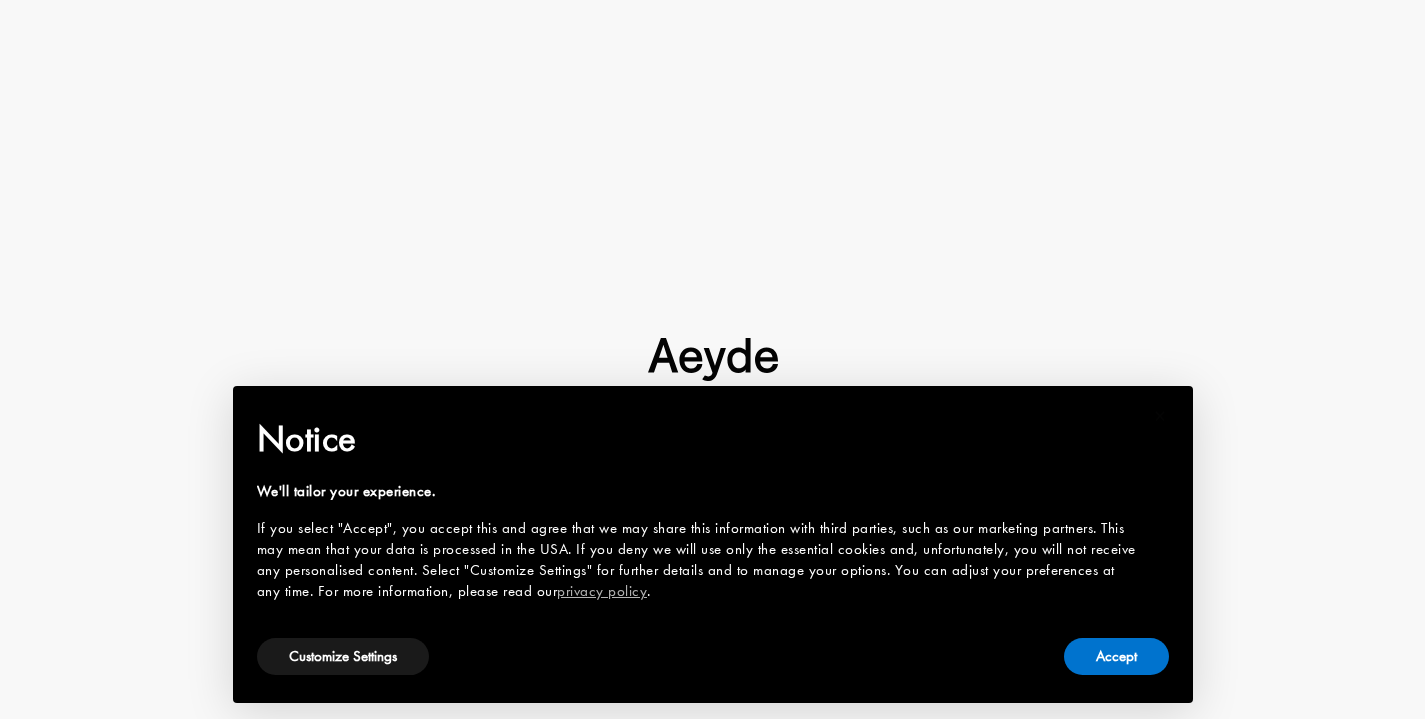 scroll, scrollTop: 0, scrollLeft: 0, axis: both 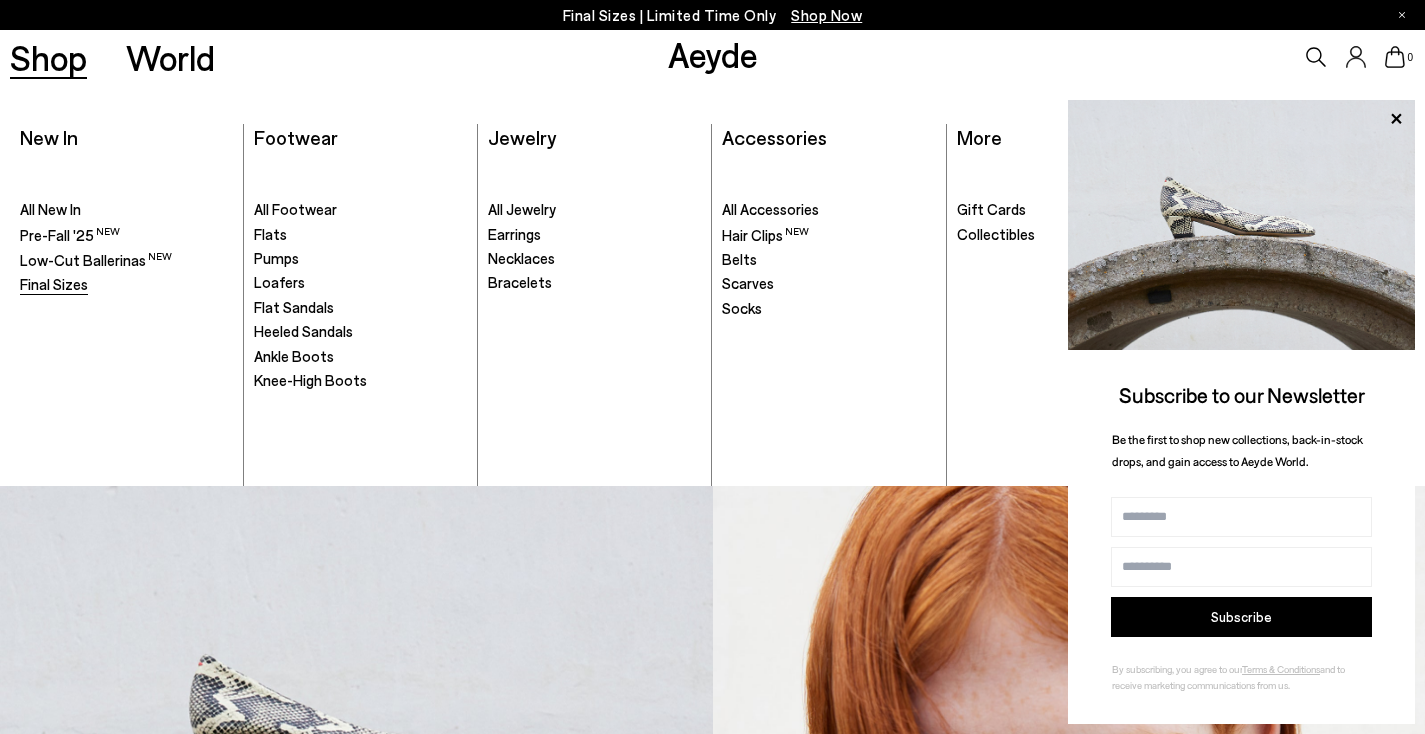 click on "Final Sizes" at bounding box center (54, 284) 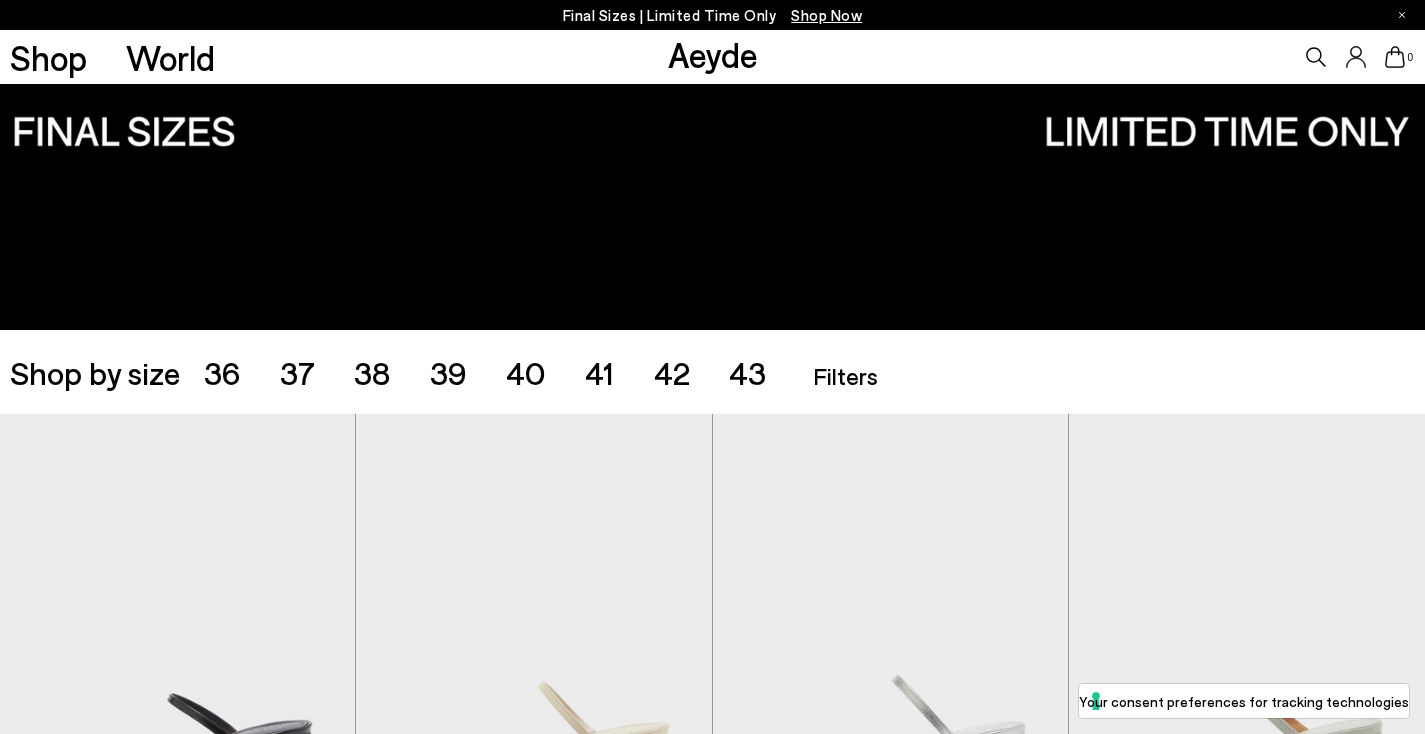 scroll, scrollTop: 183, scrollLeft: 0, axis: vertical 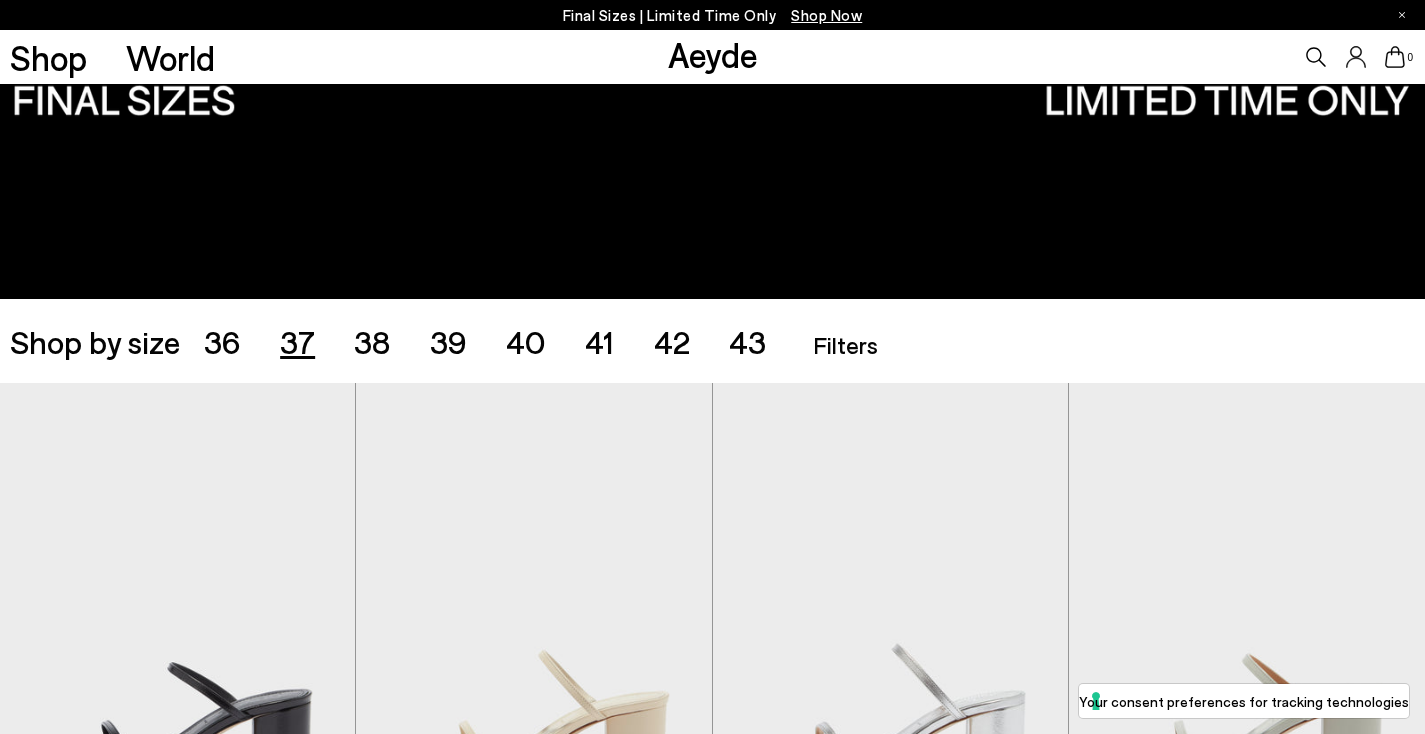 click on "37" at bounding box center (297, 341) 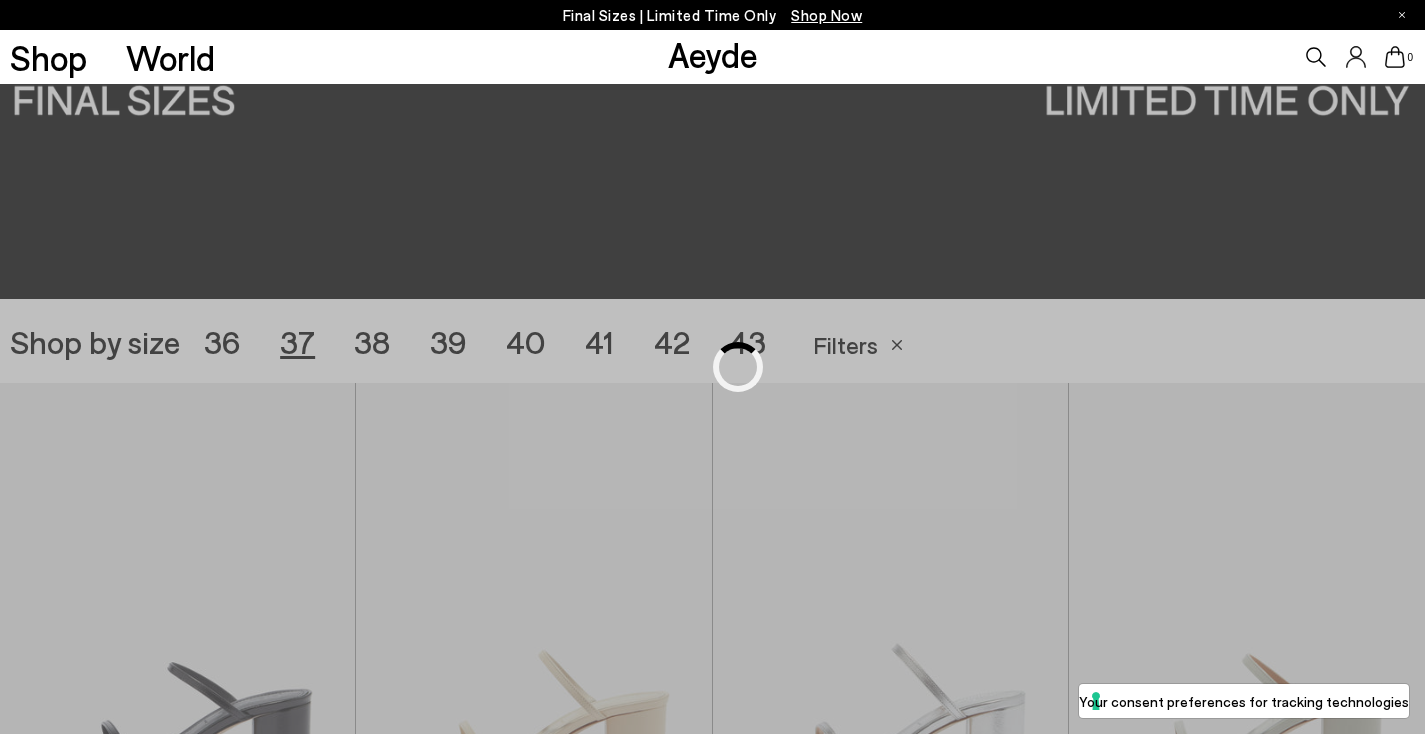 scroll, scrollTop: 397, scrollLeft: 0, axis: vertical 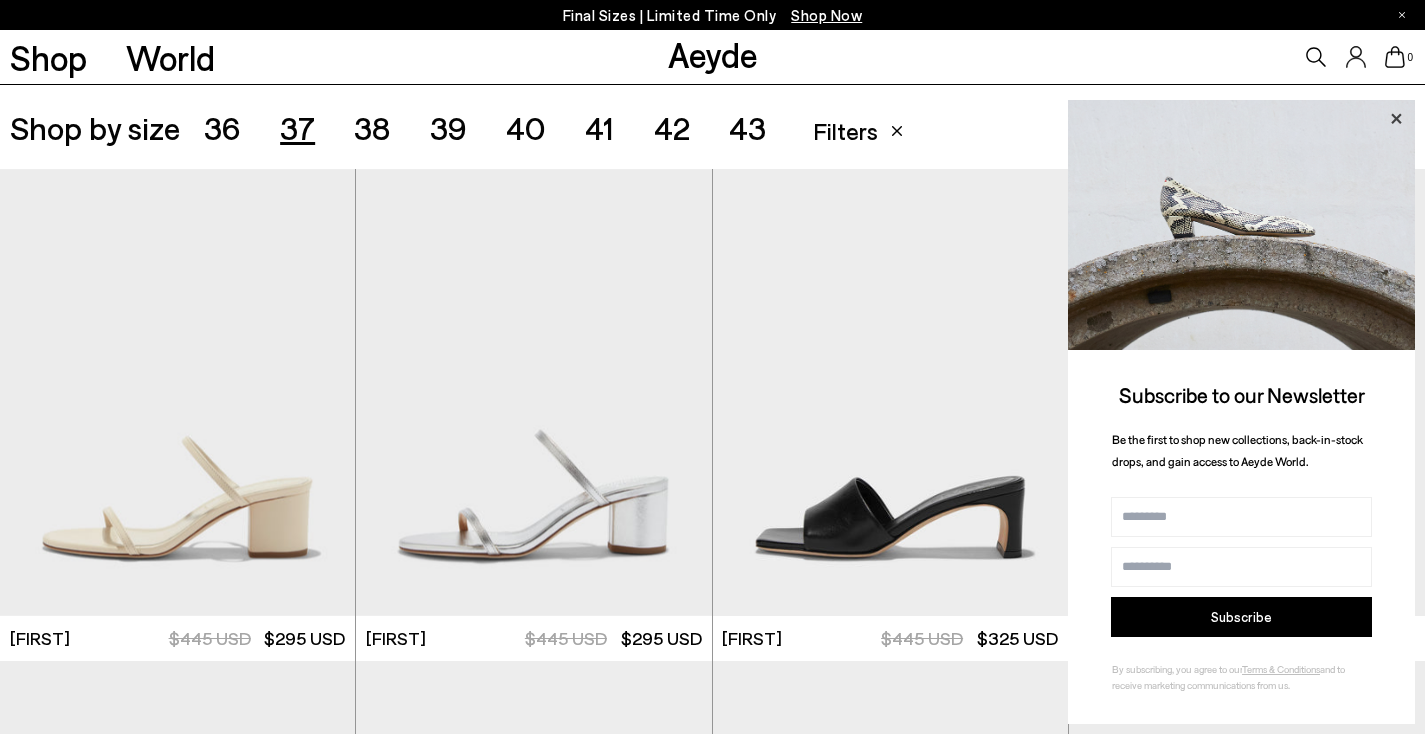 click 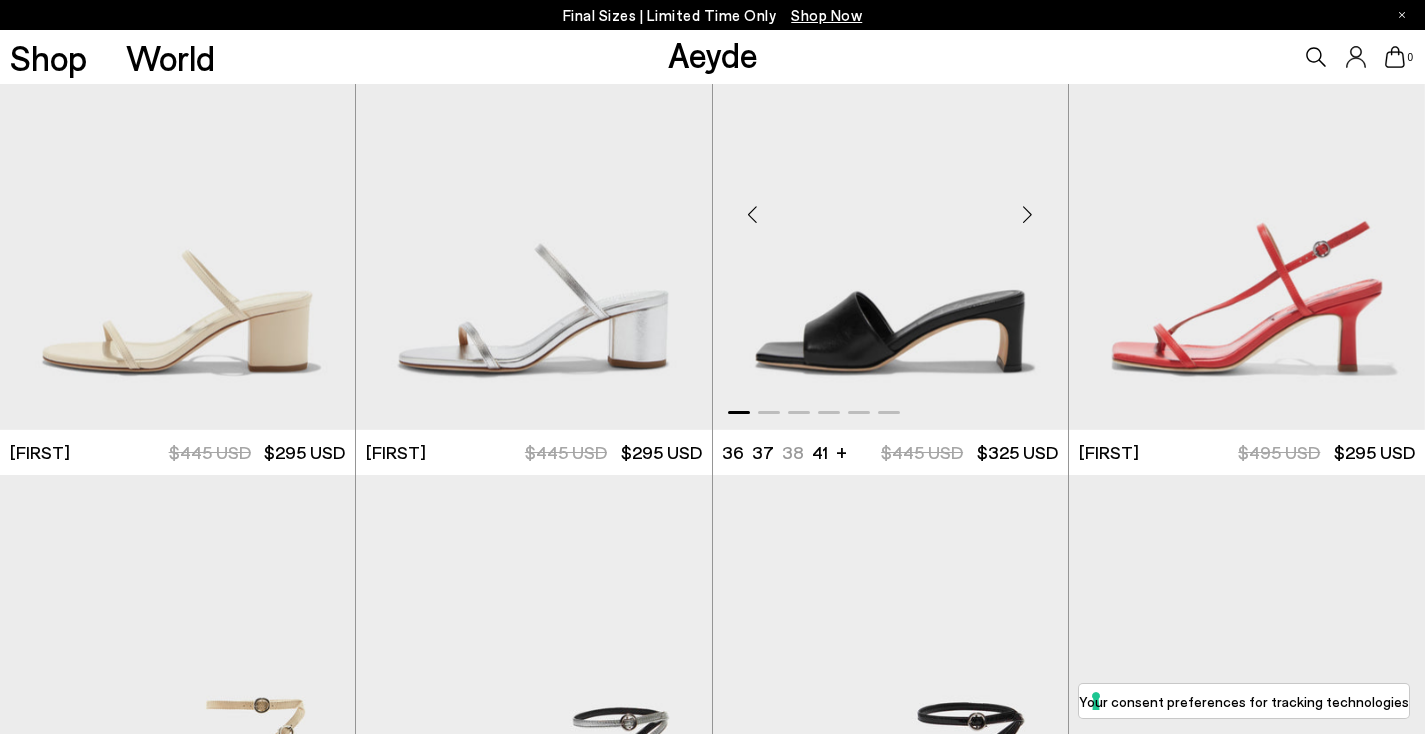 scroll, scrollTop: 588, scrollLeft: 0, axis: vertical 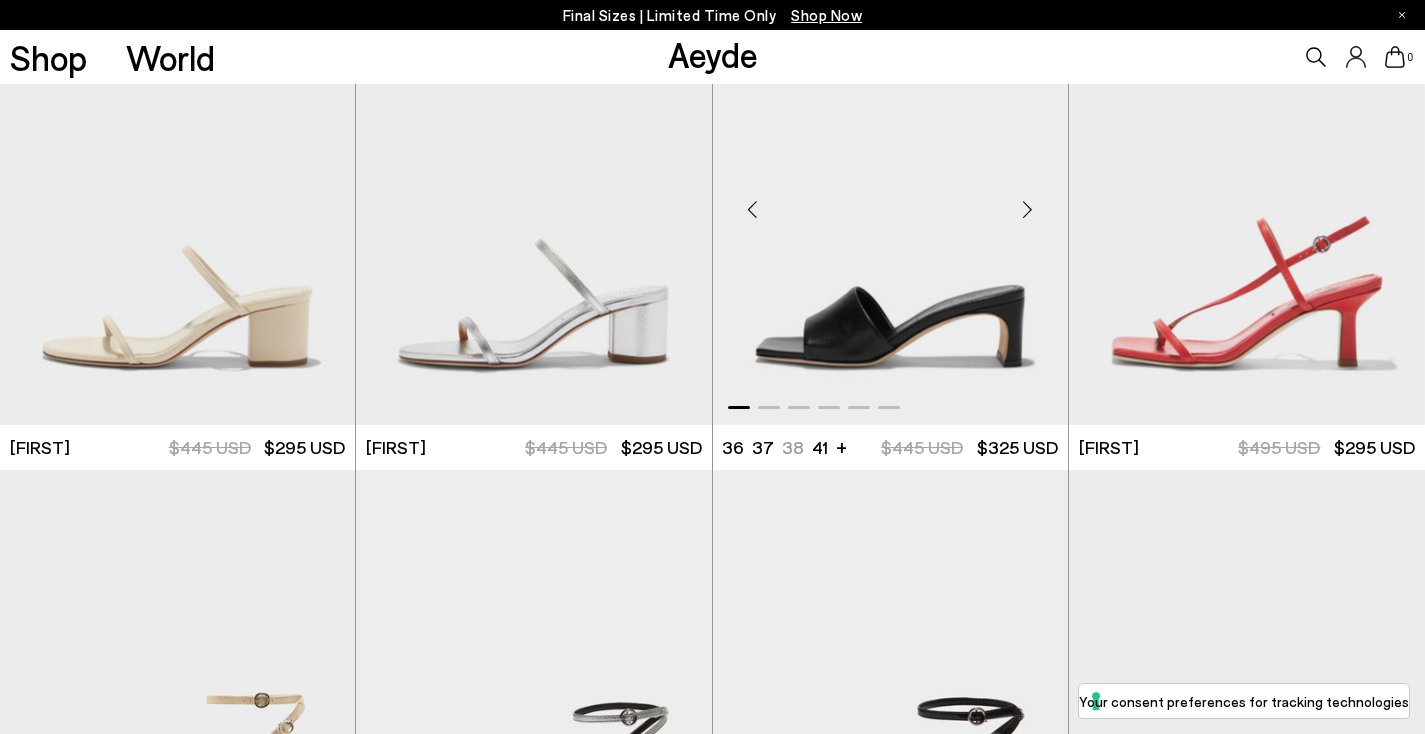 click at bounding box center [1028, 209] 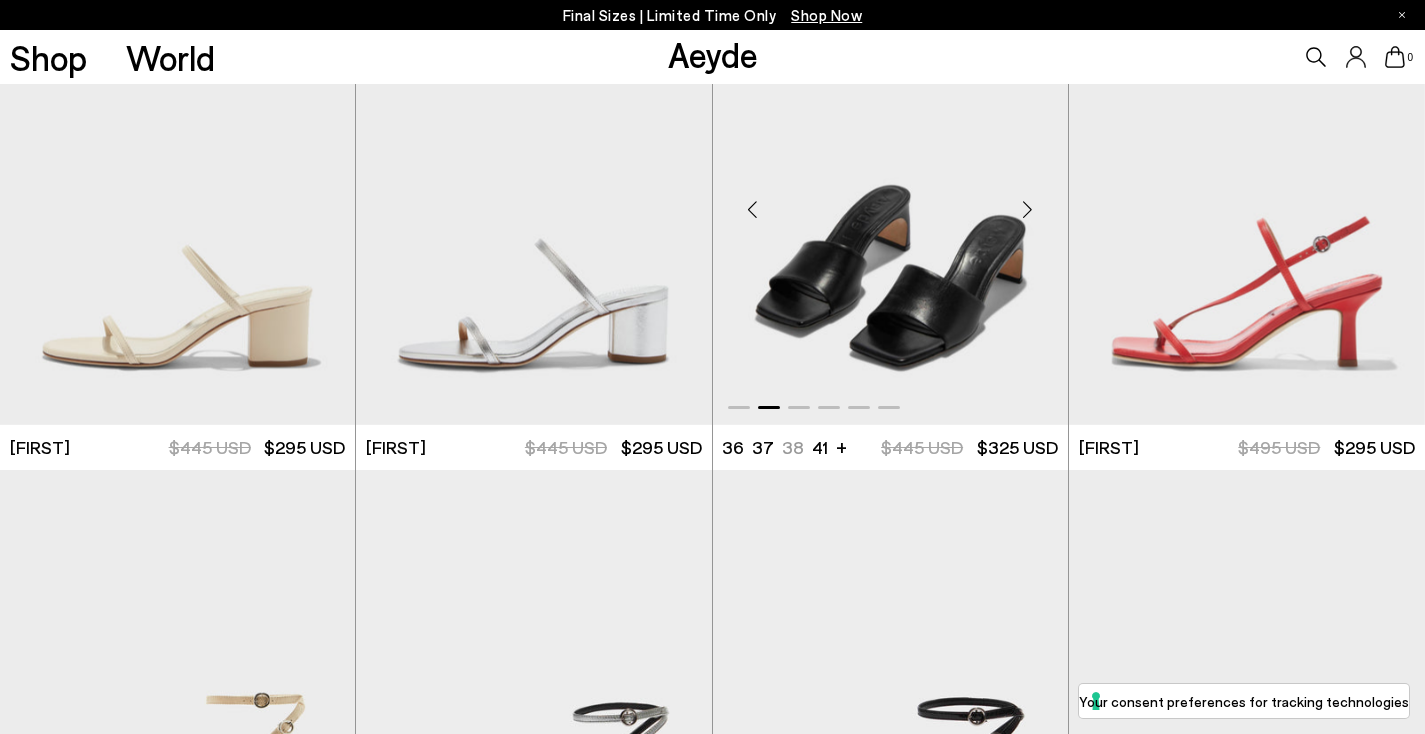 click at bounding box center [1028, 209] 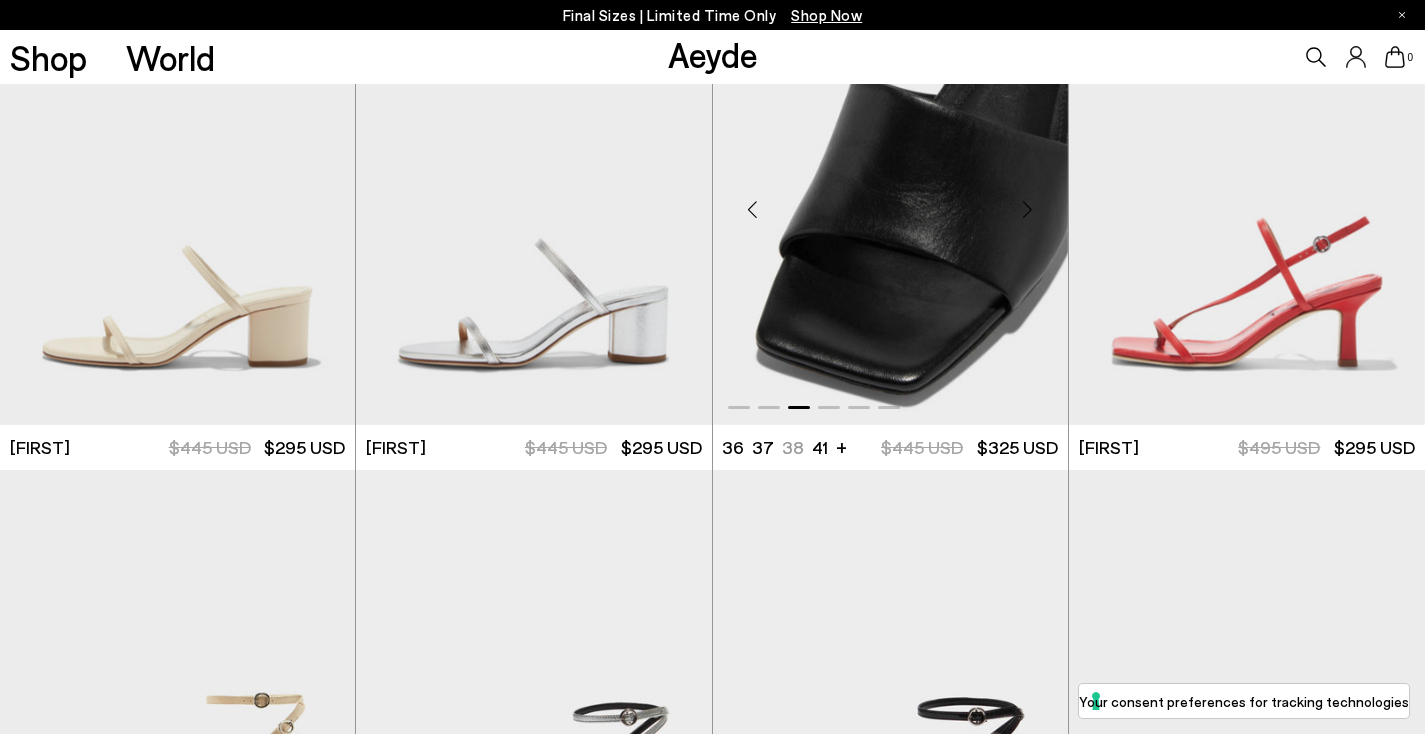 click at bounding box center [1028, 209] 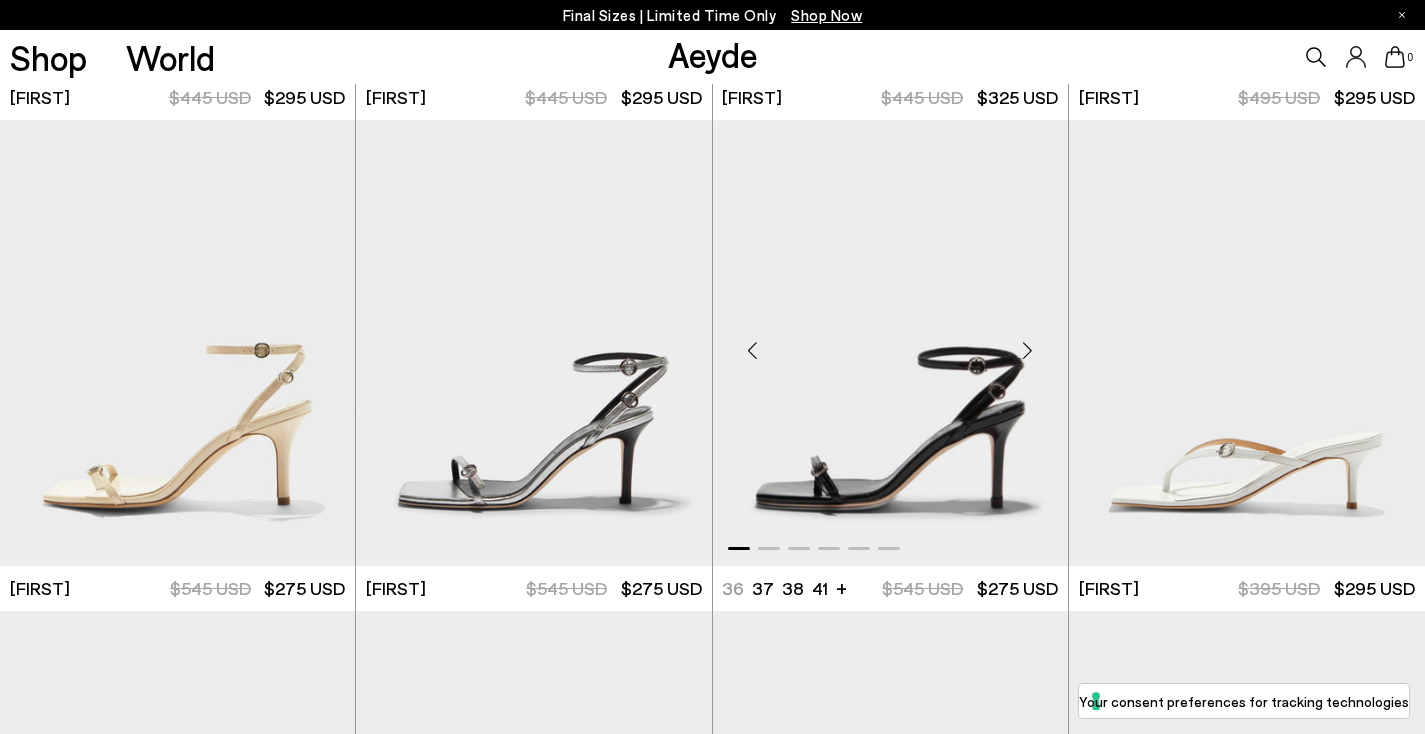 scroll, scrollTop: 945, scrollLeft: 0, axis: vertical 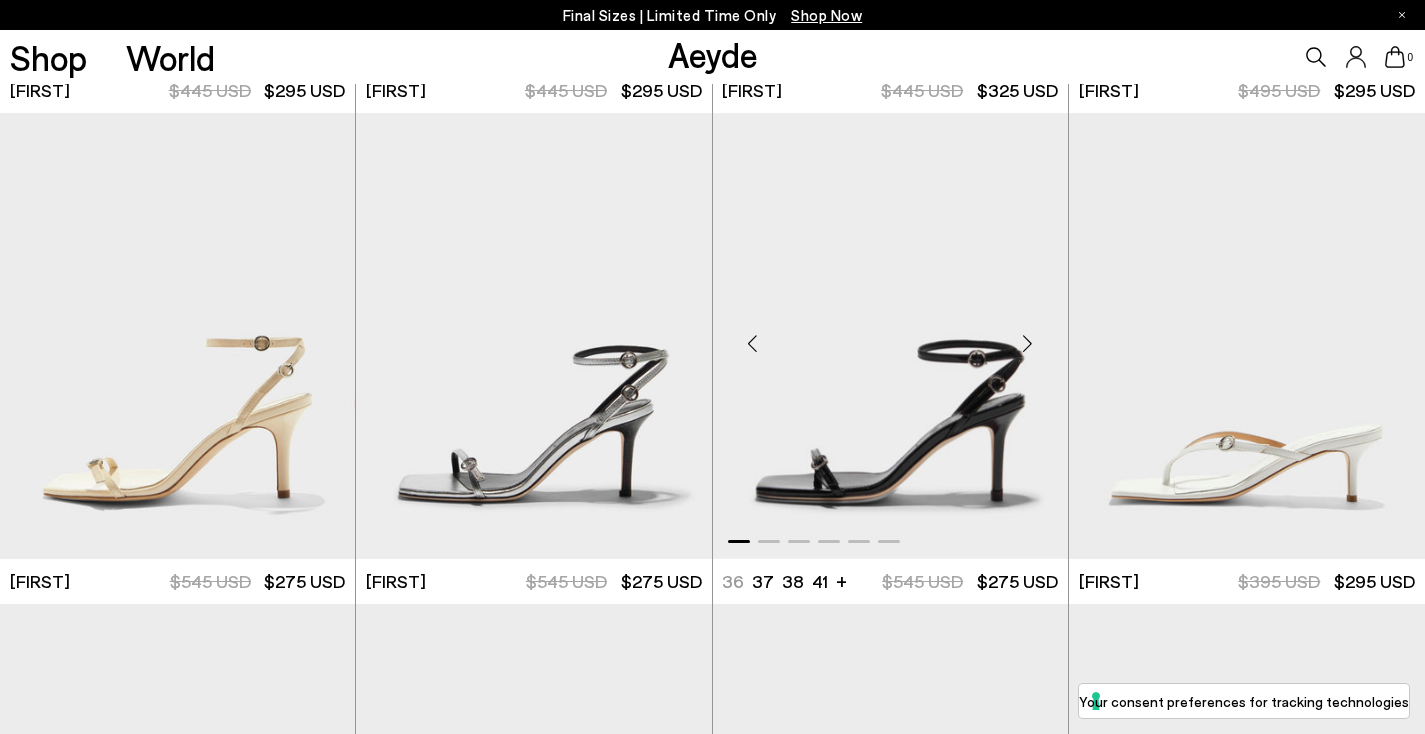 click at bounding box center (1028, 344) 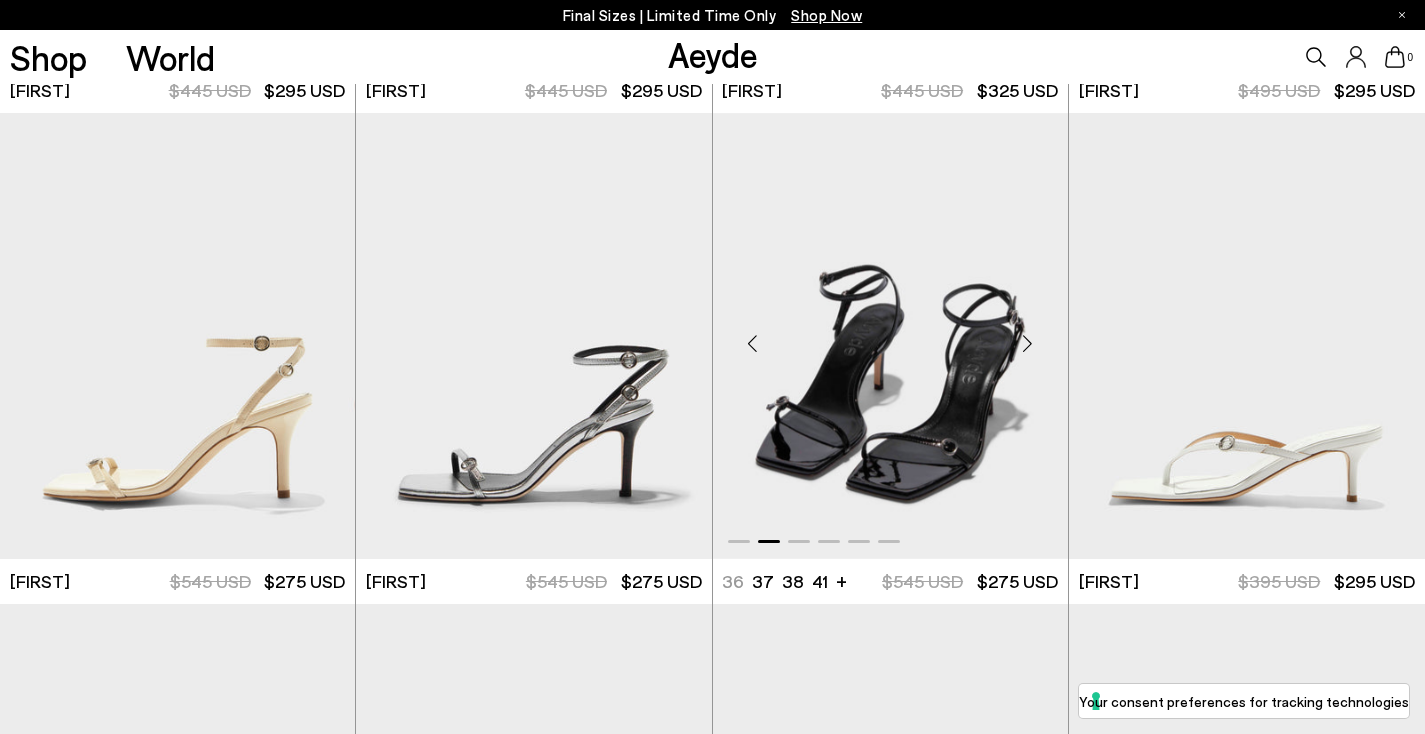 click at bounding box center (1028, 344) 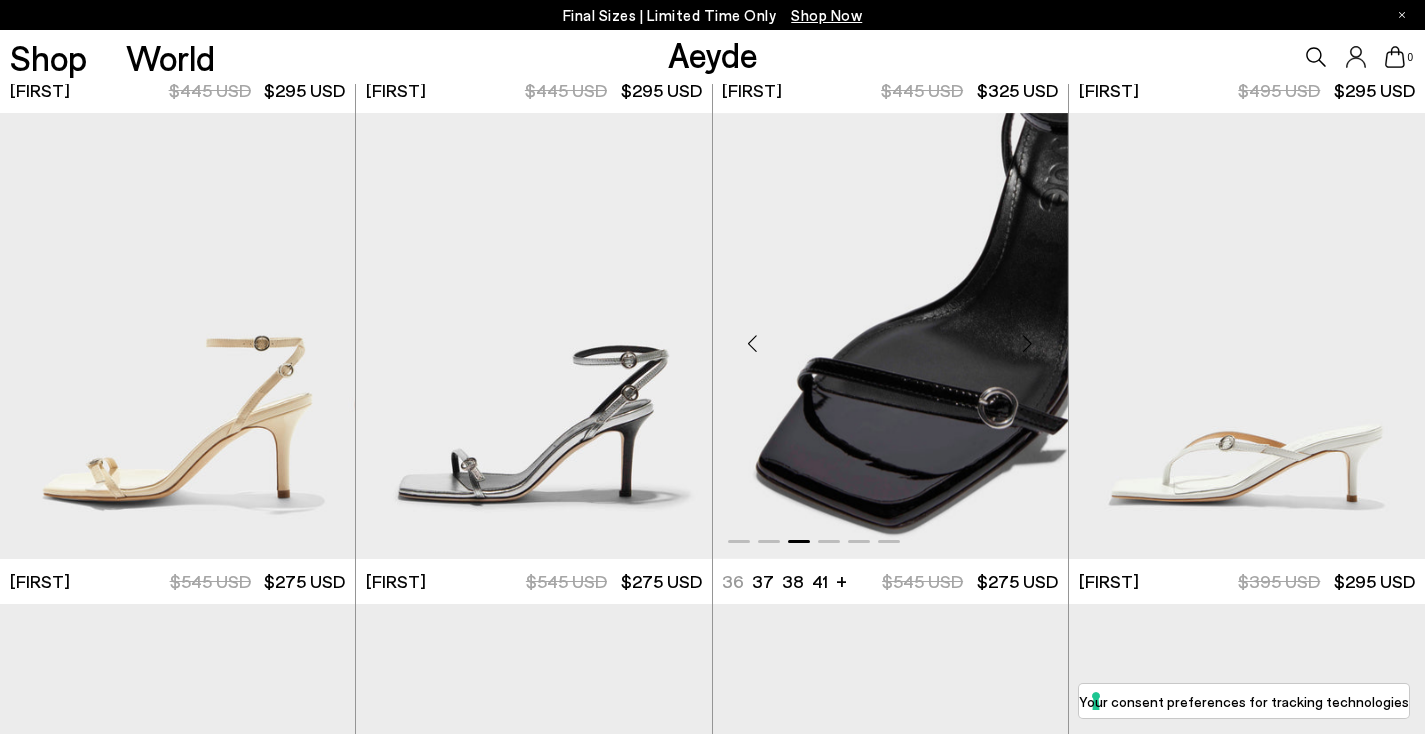 click at bounding box center (1028, 344) 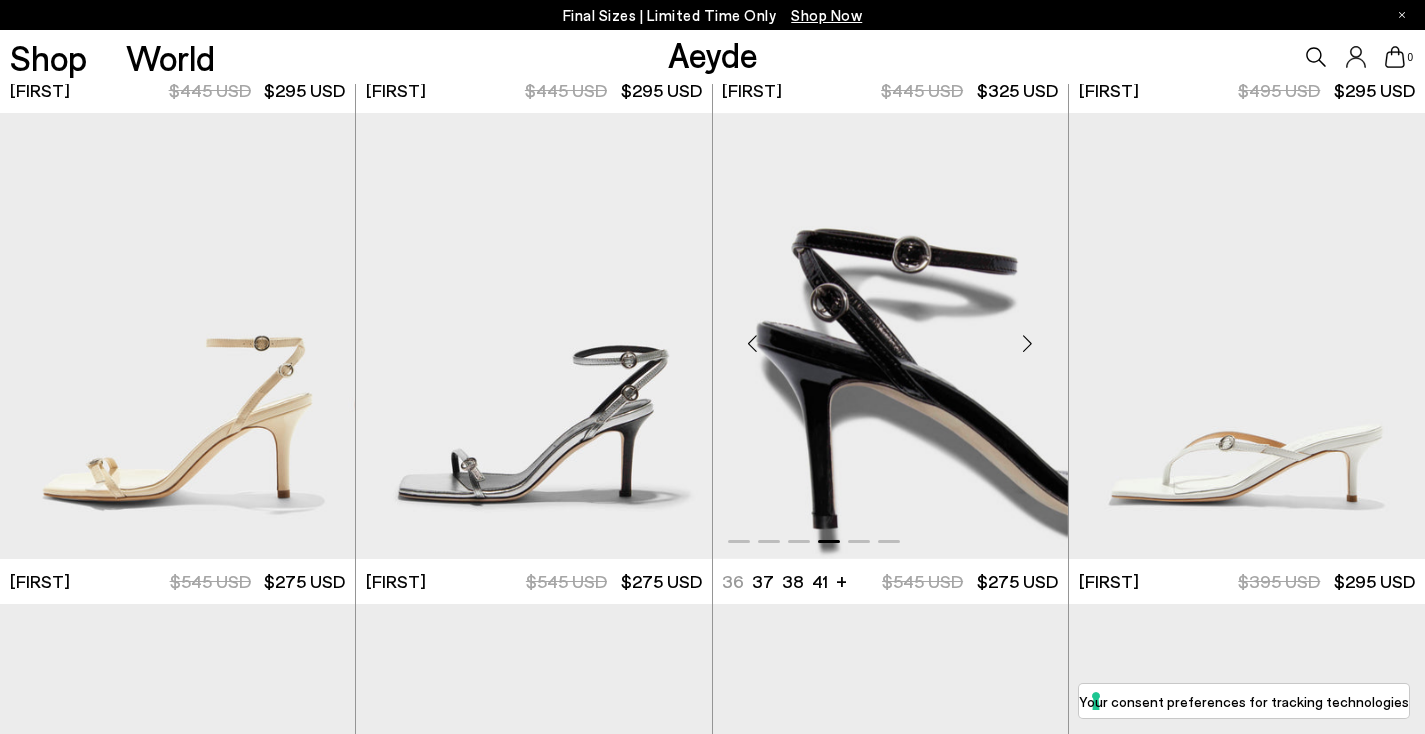click at bounding box center (1028, 344) 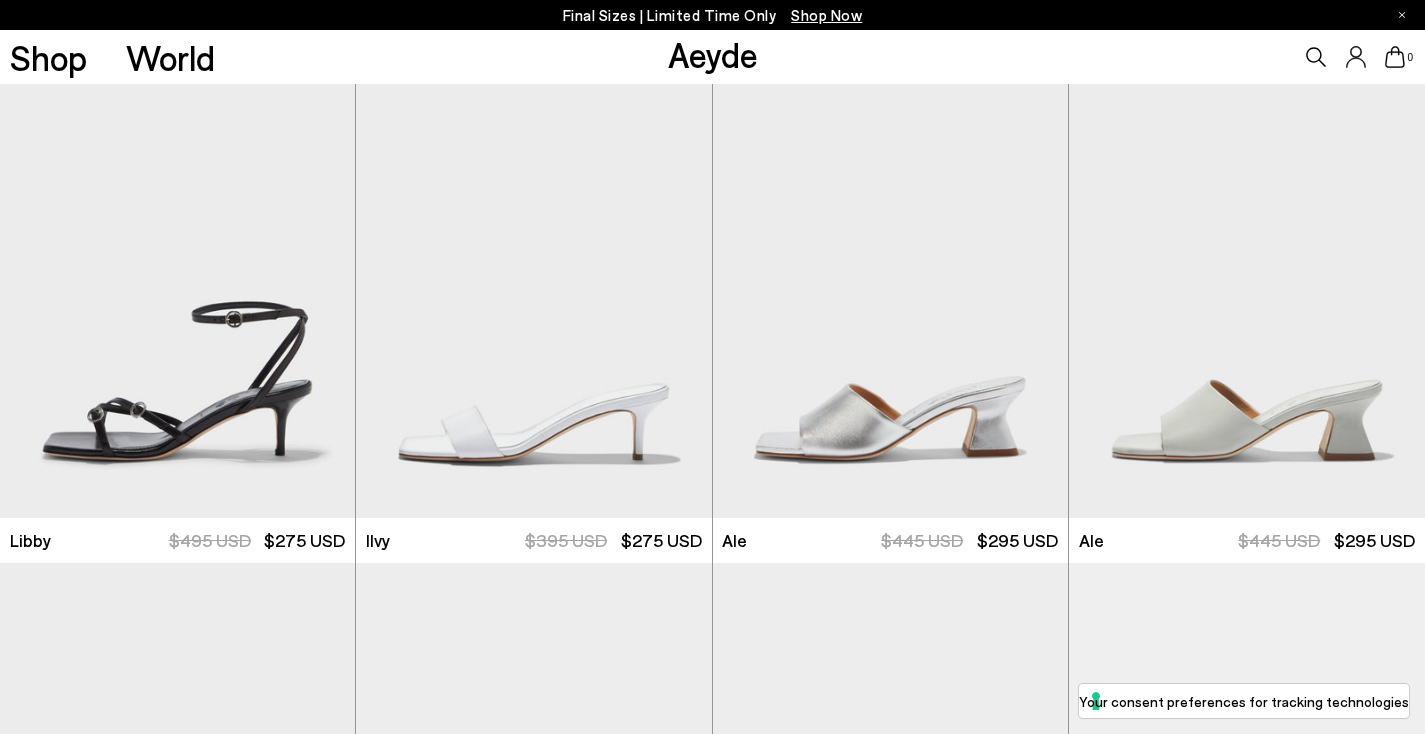 scroll, scrollTop: 1480, scrollLeft: 0, axis: vertical 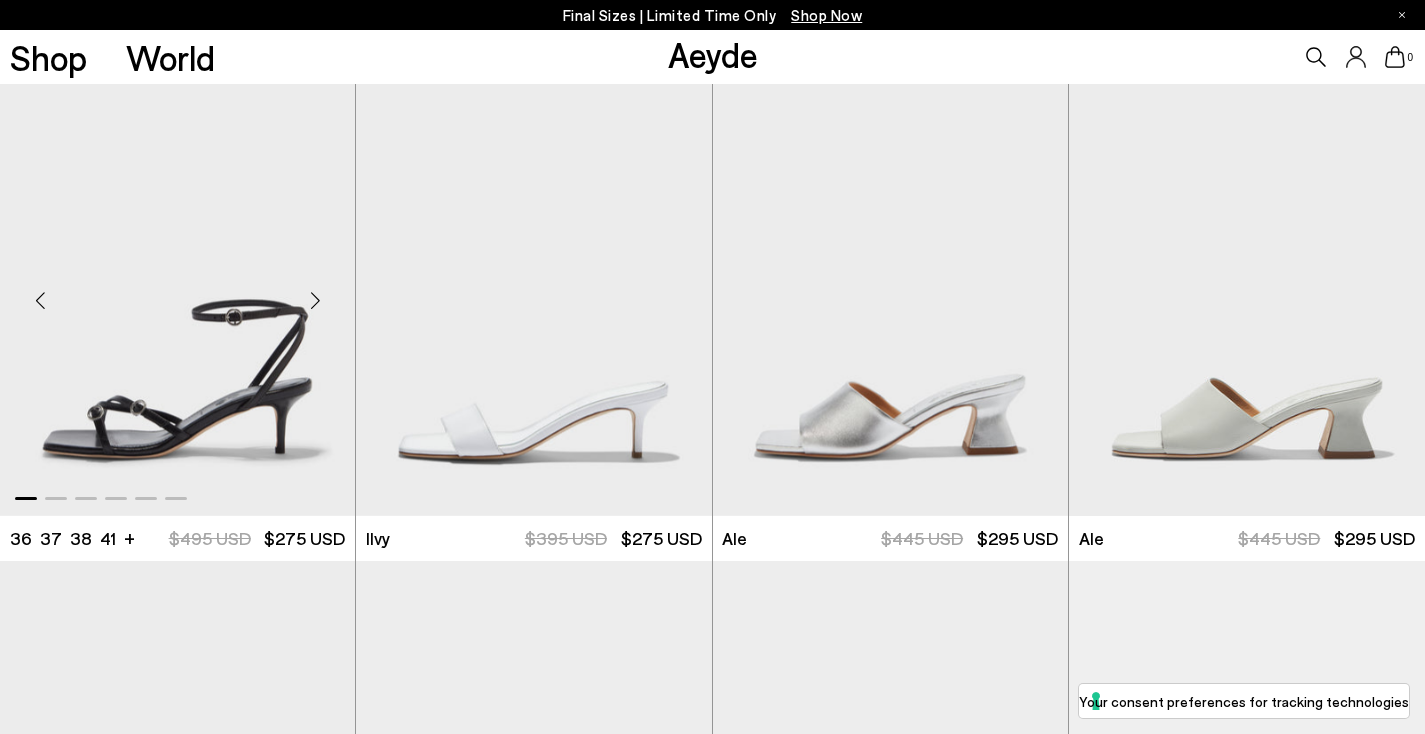 click at bounding box center [315, 301] 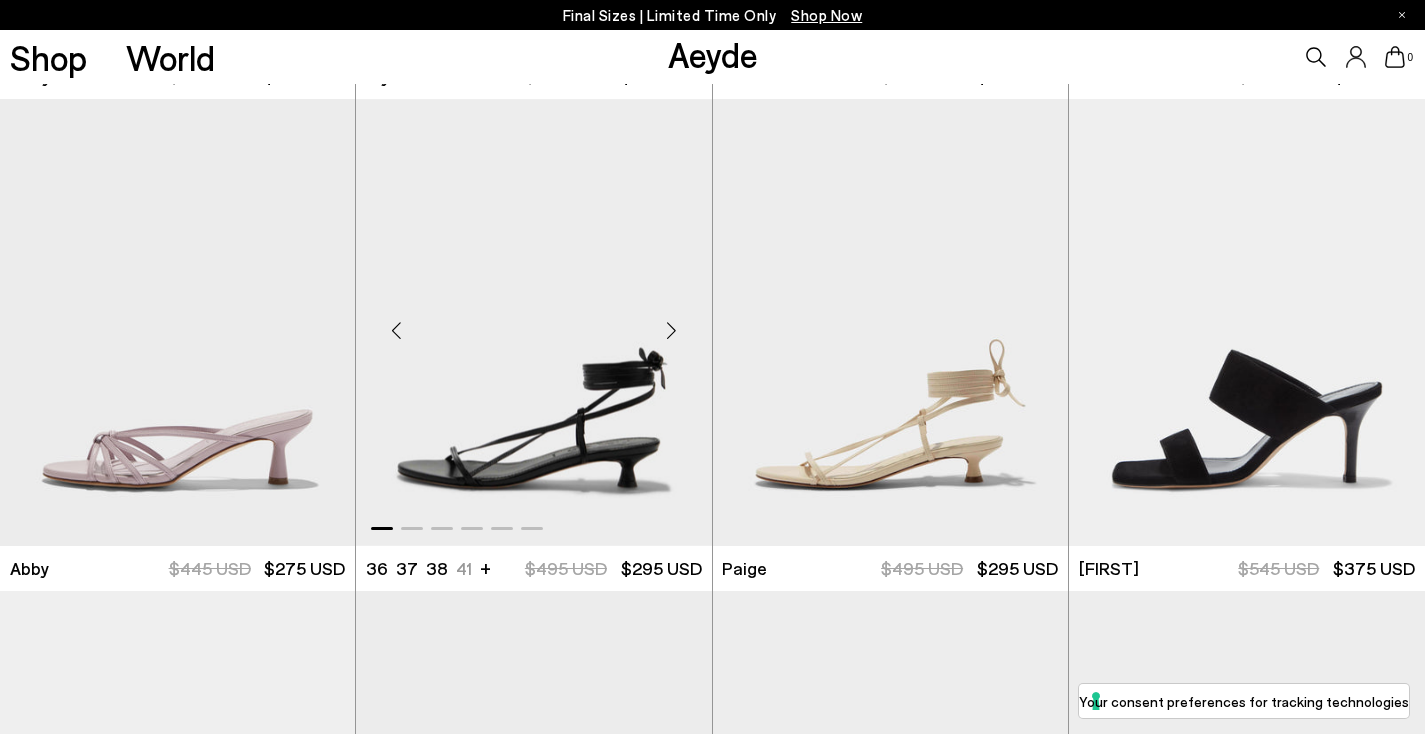 scroll, scrollTop: 1949, scrollLeft: 0, axis: vertical 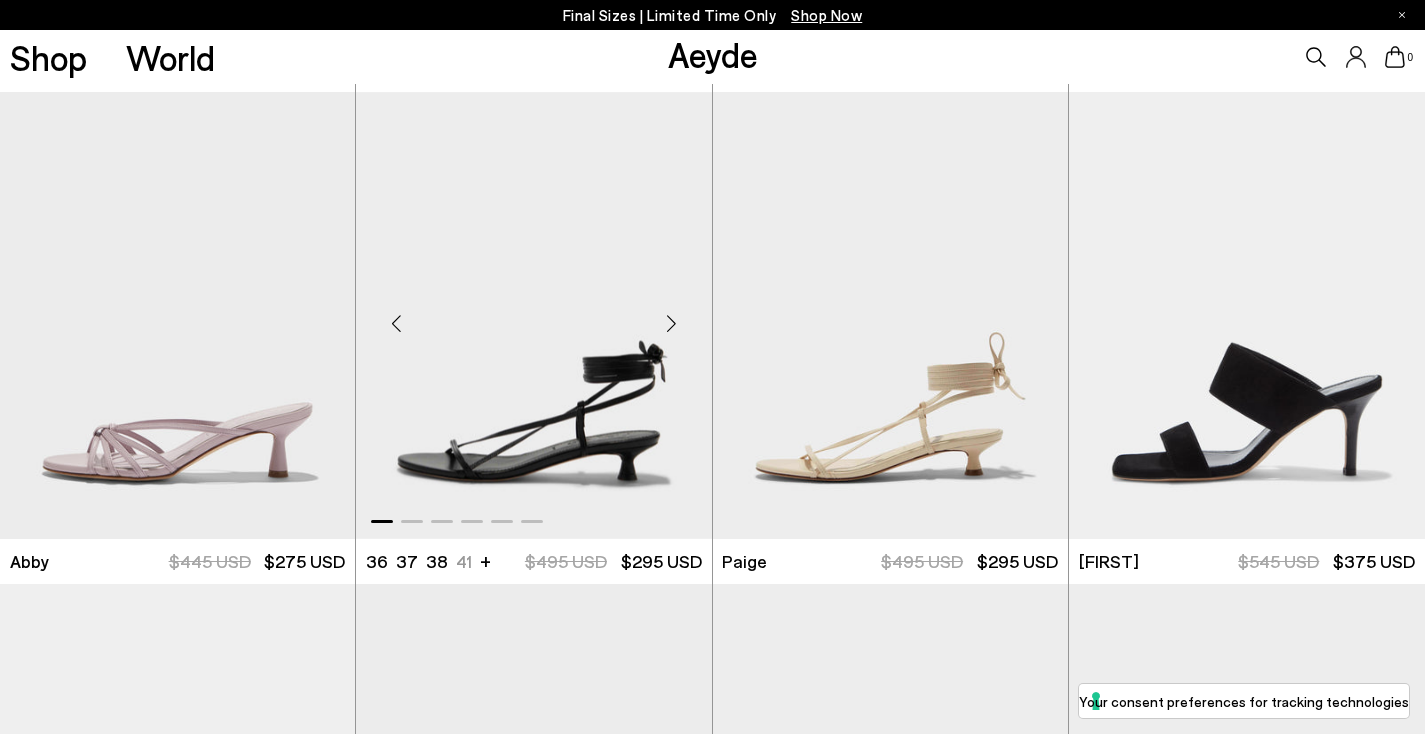 click at bounding box center [672, 323] 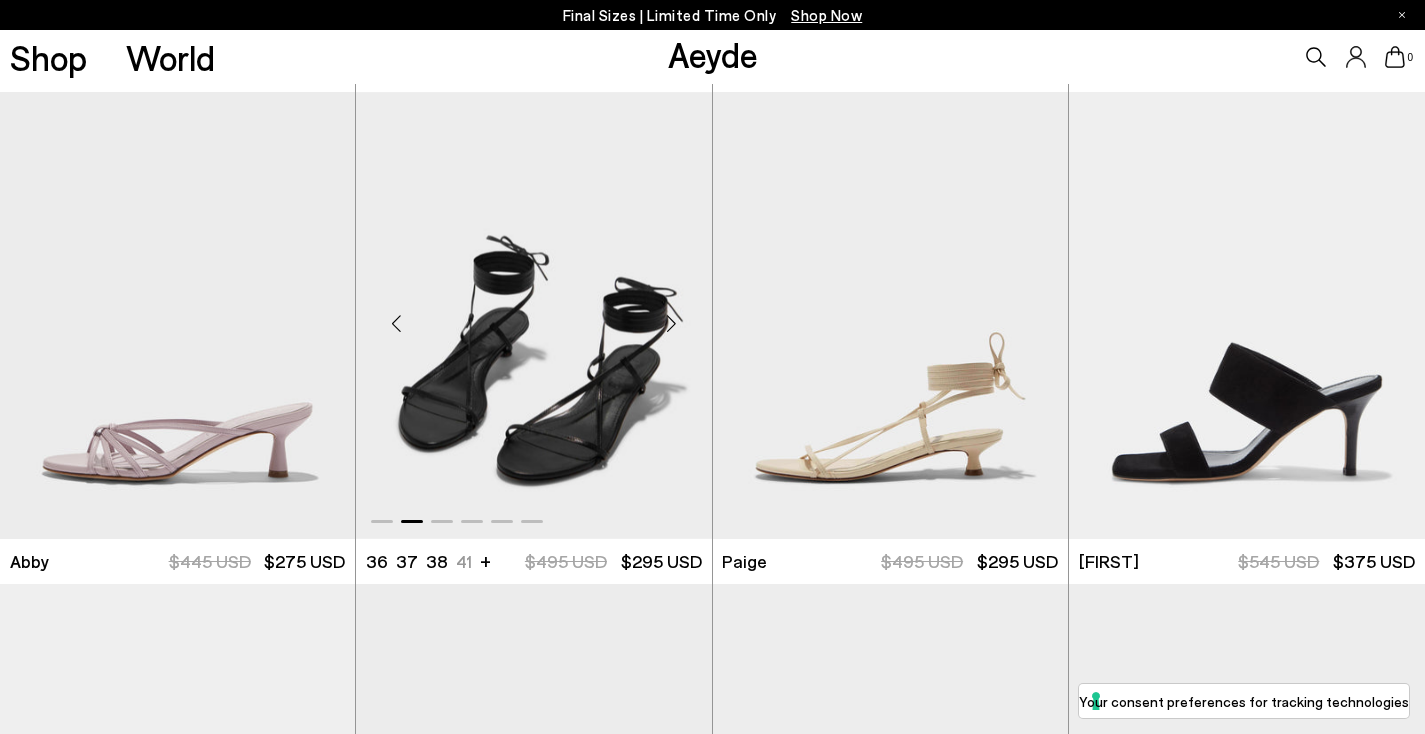 click at bounding box center (672, 323) 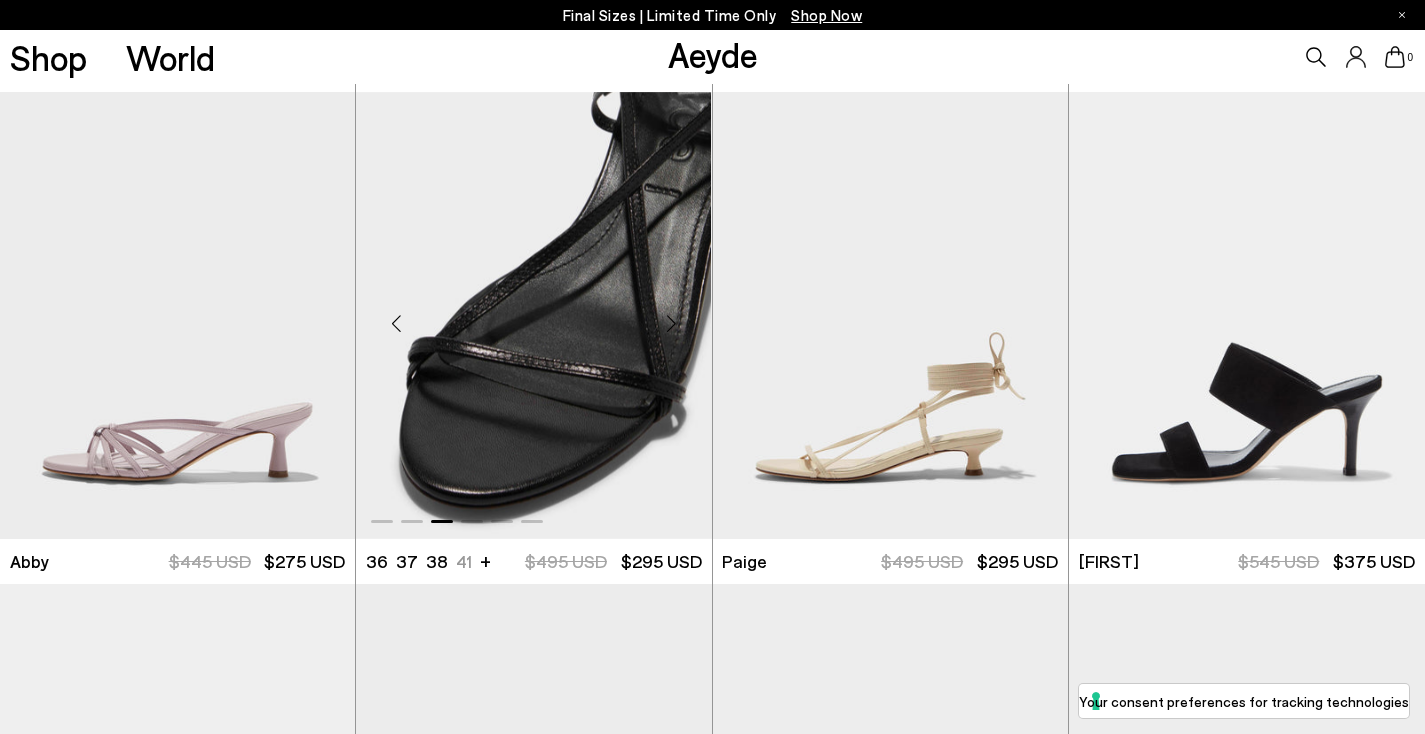 click at bounding box center [672, 323] 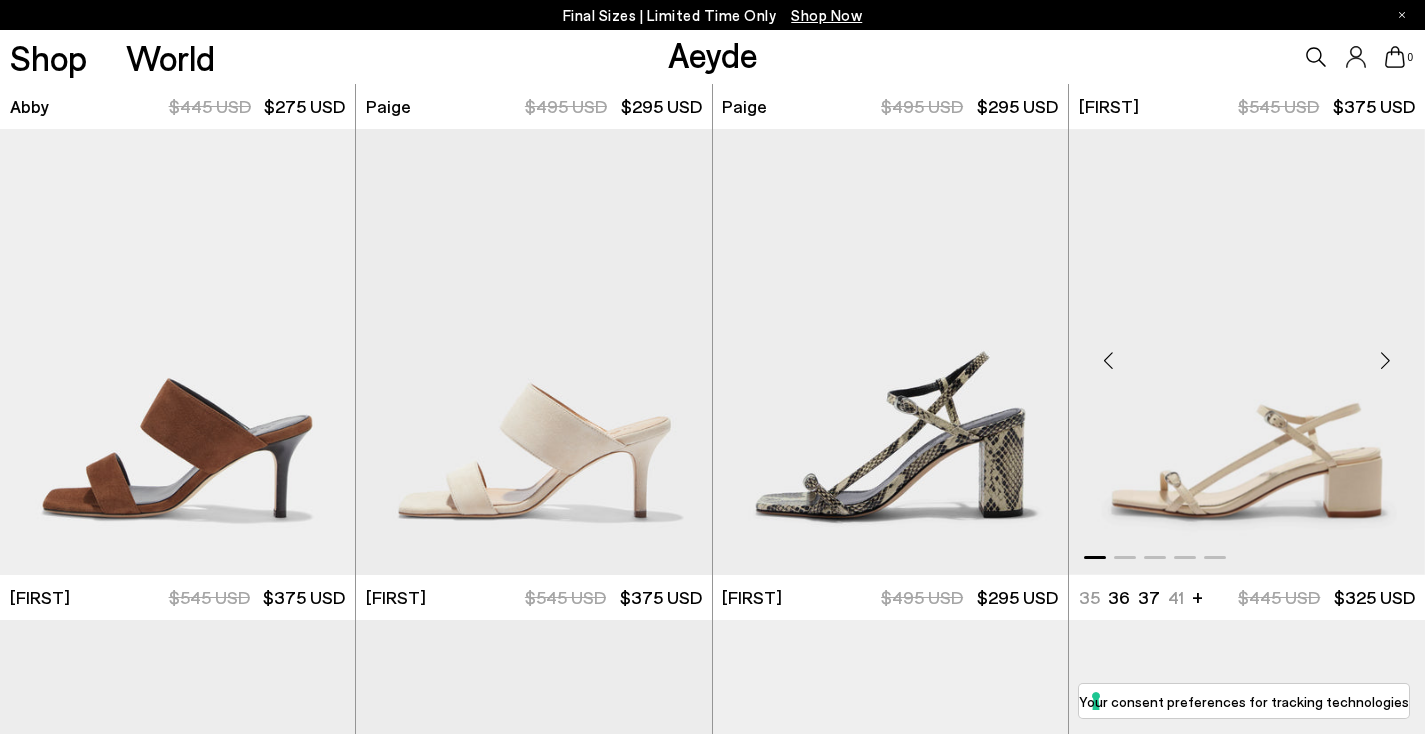 scroll, scrollTop: 2406, scrollLeft: 0, axis: vertical 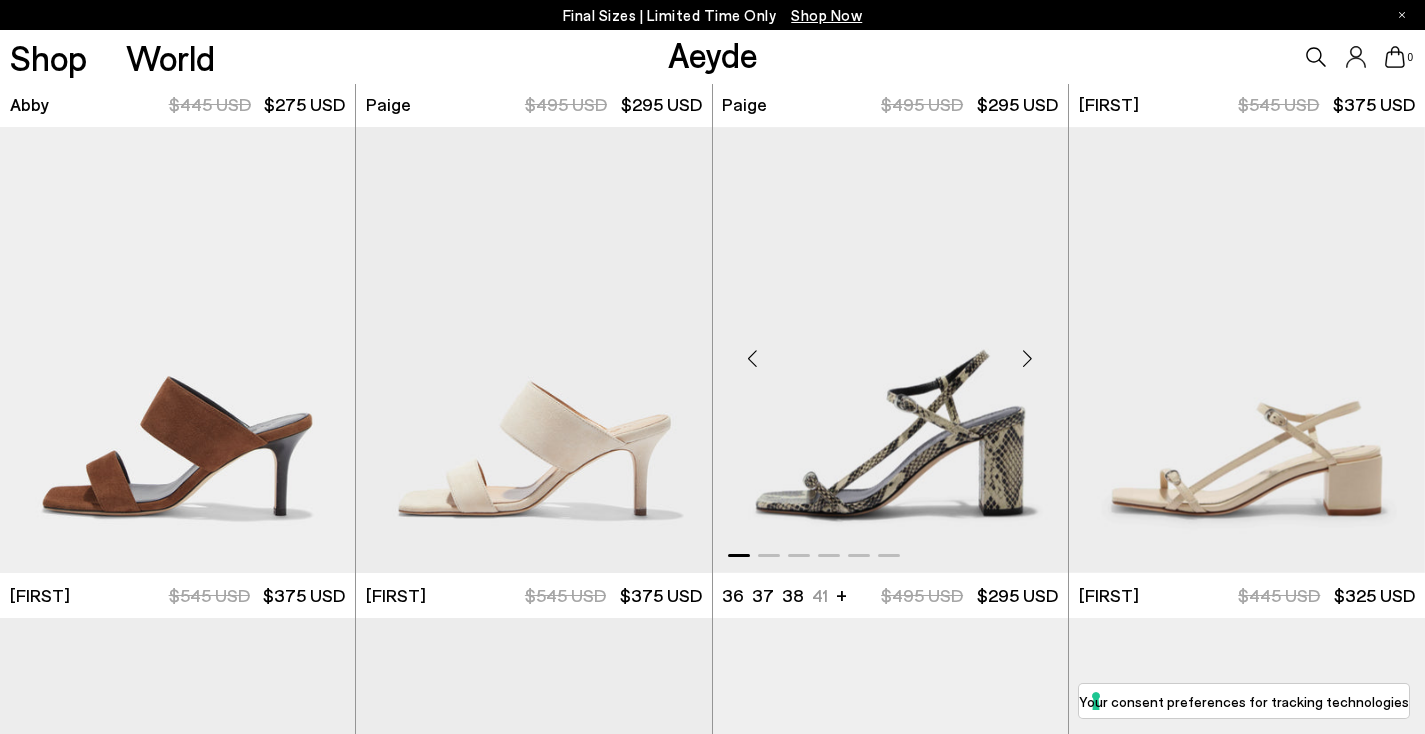 click at bounding box center (1028, 358) 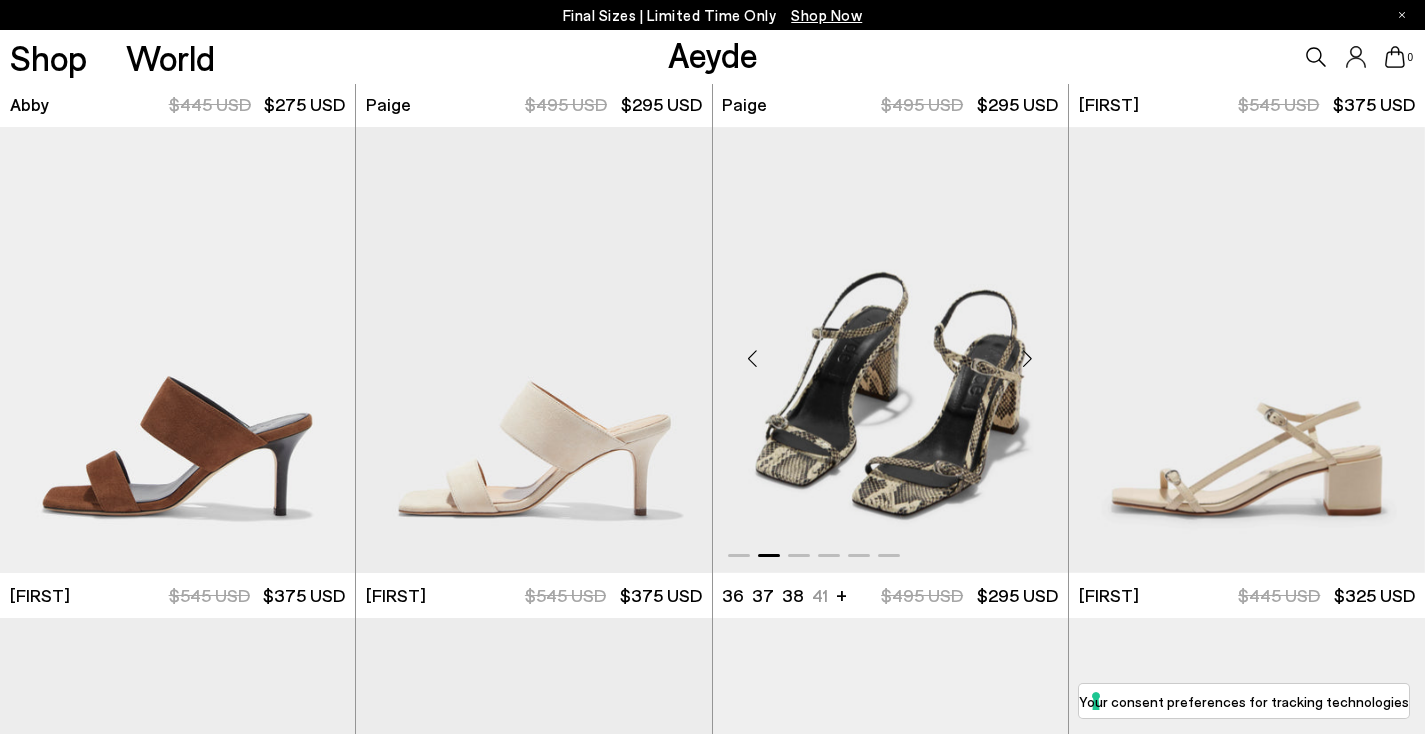 click at bounding box center [1028, 358] 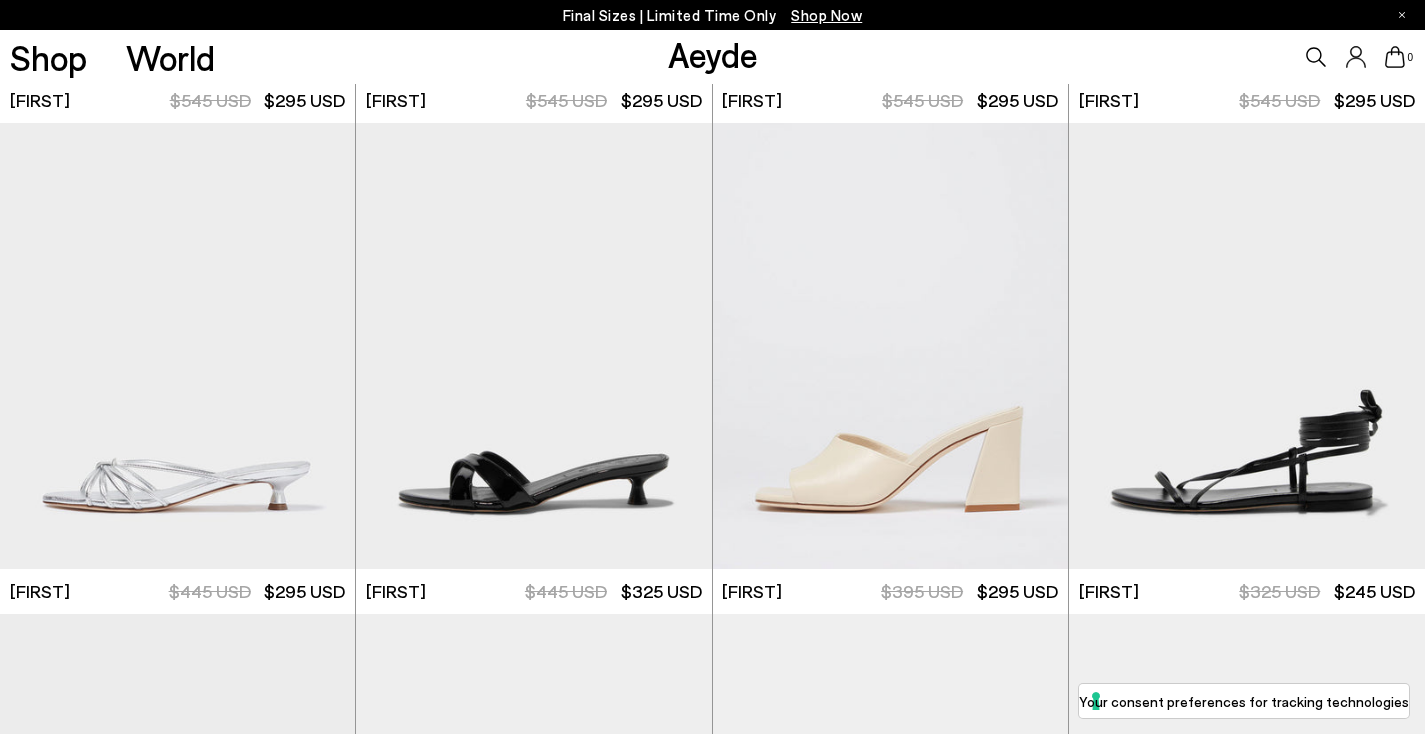 scroll, scrollTop: 3918, scrollLeft: 0, axis: vertical 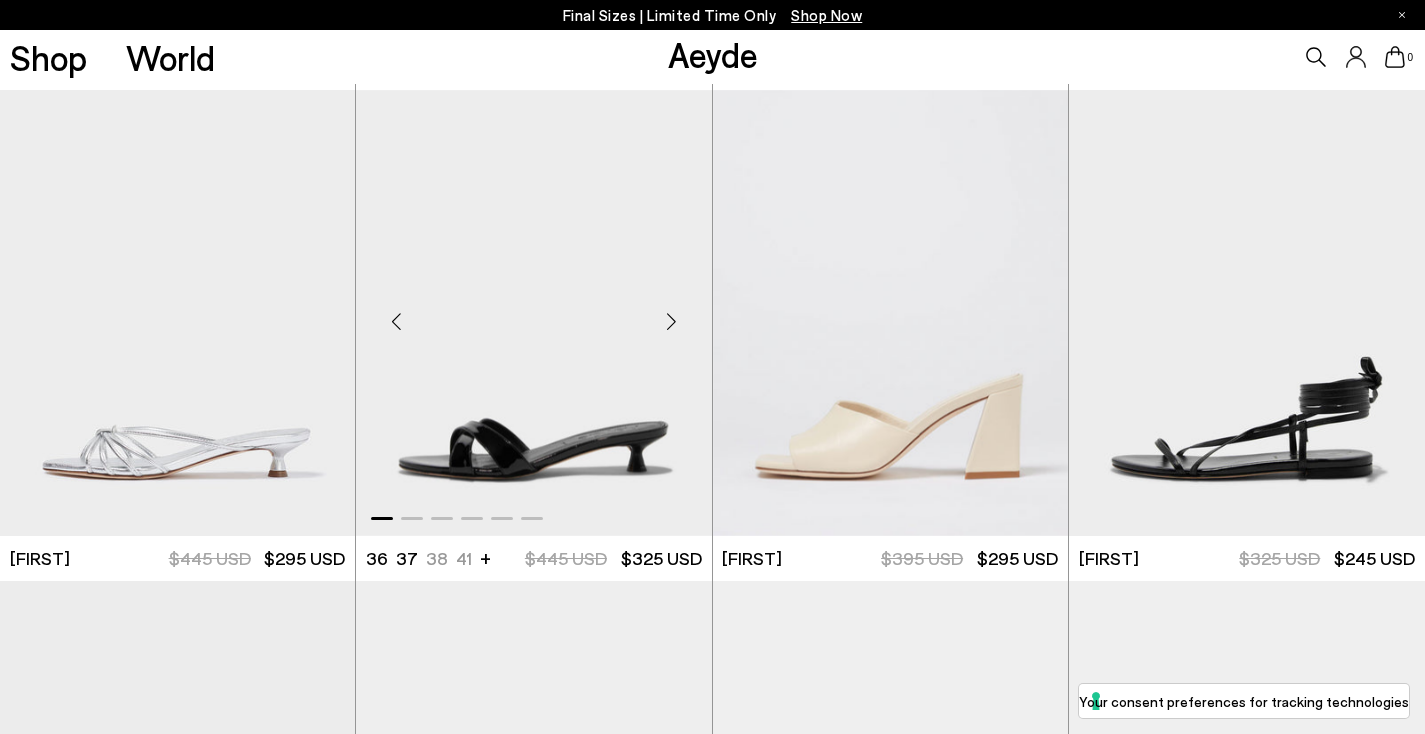 click at bounding box center (672, 321) 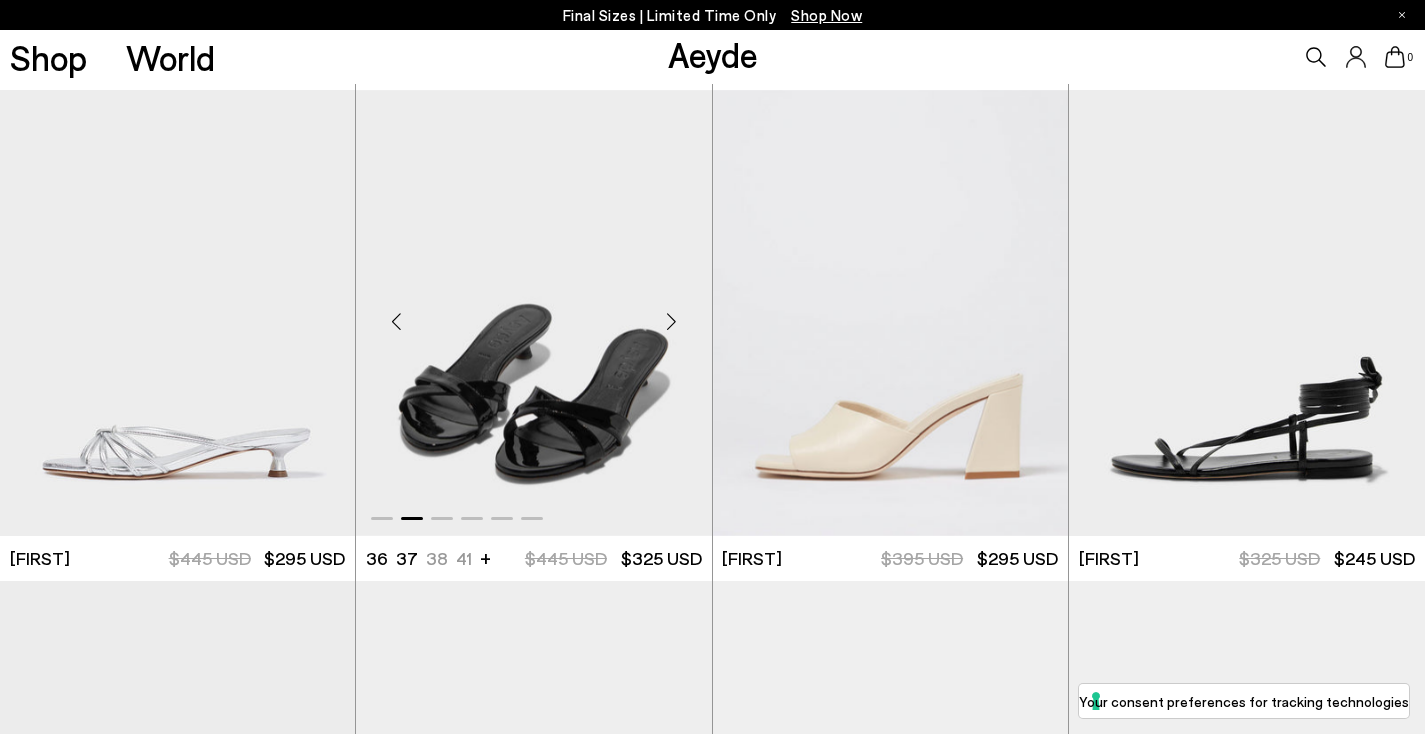 click at bounding box center (672, 321) 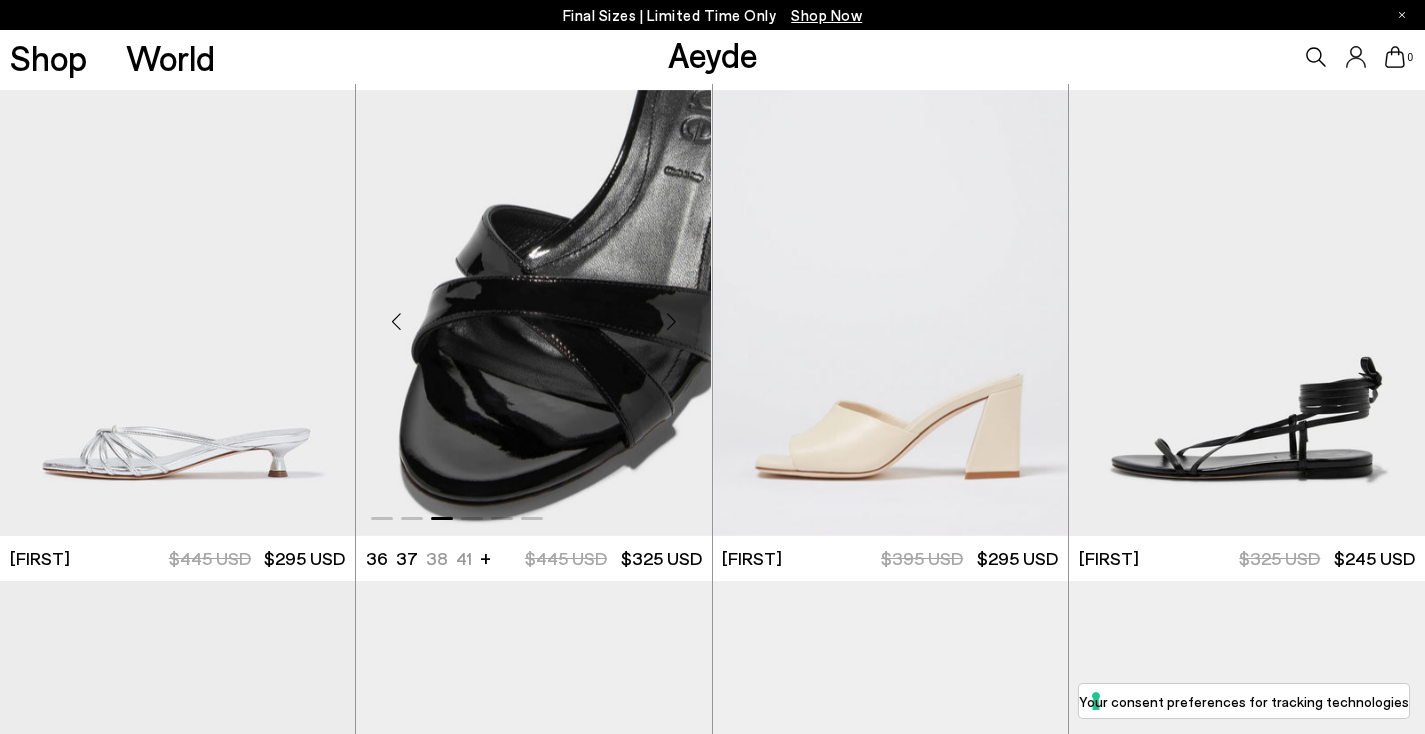 click at bounding box center (672, 321) 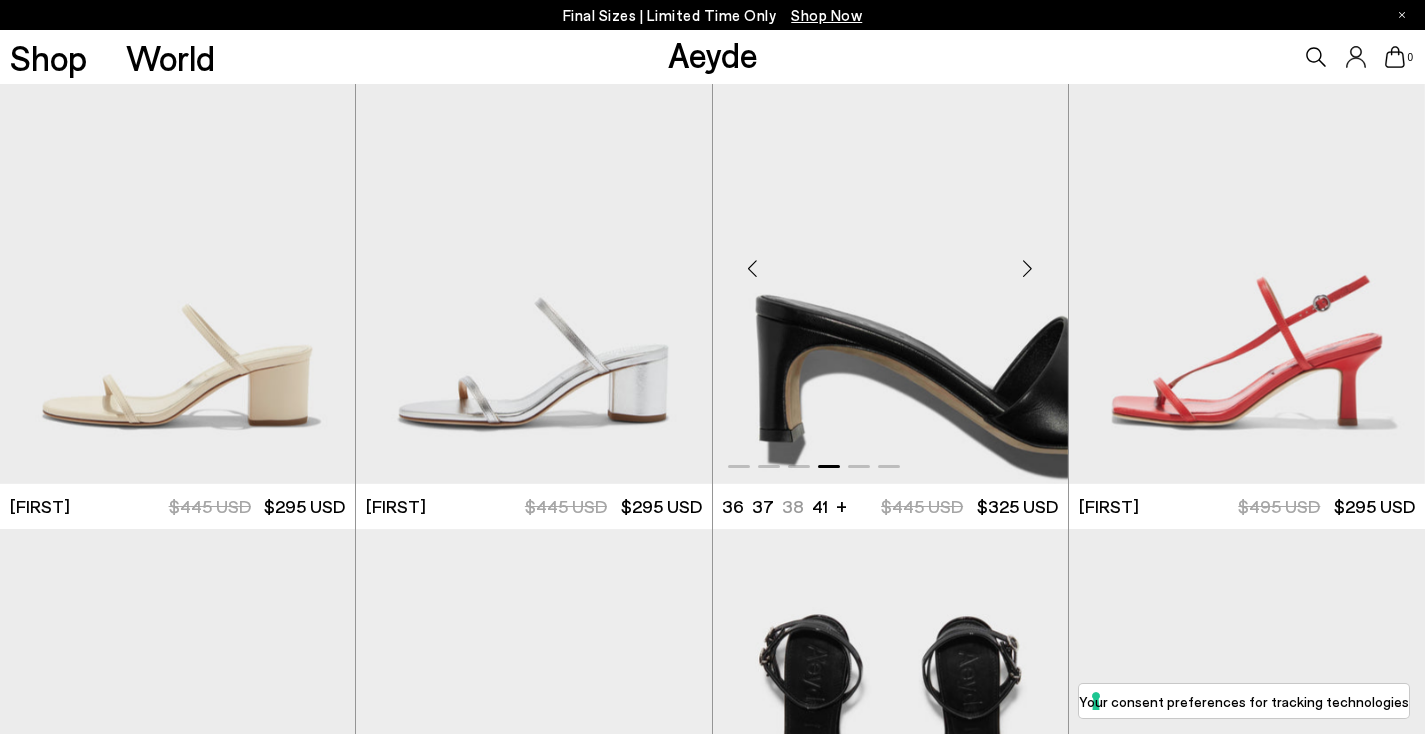 scroll, scrollTop: 498, scrollLeft: 0, axis: vertical 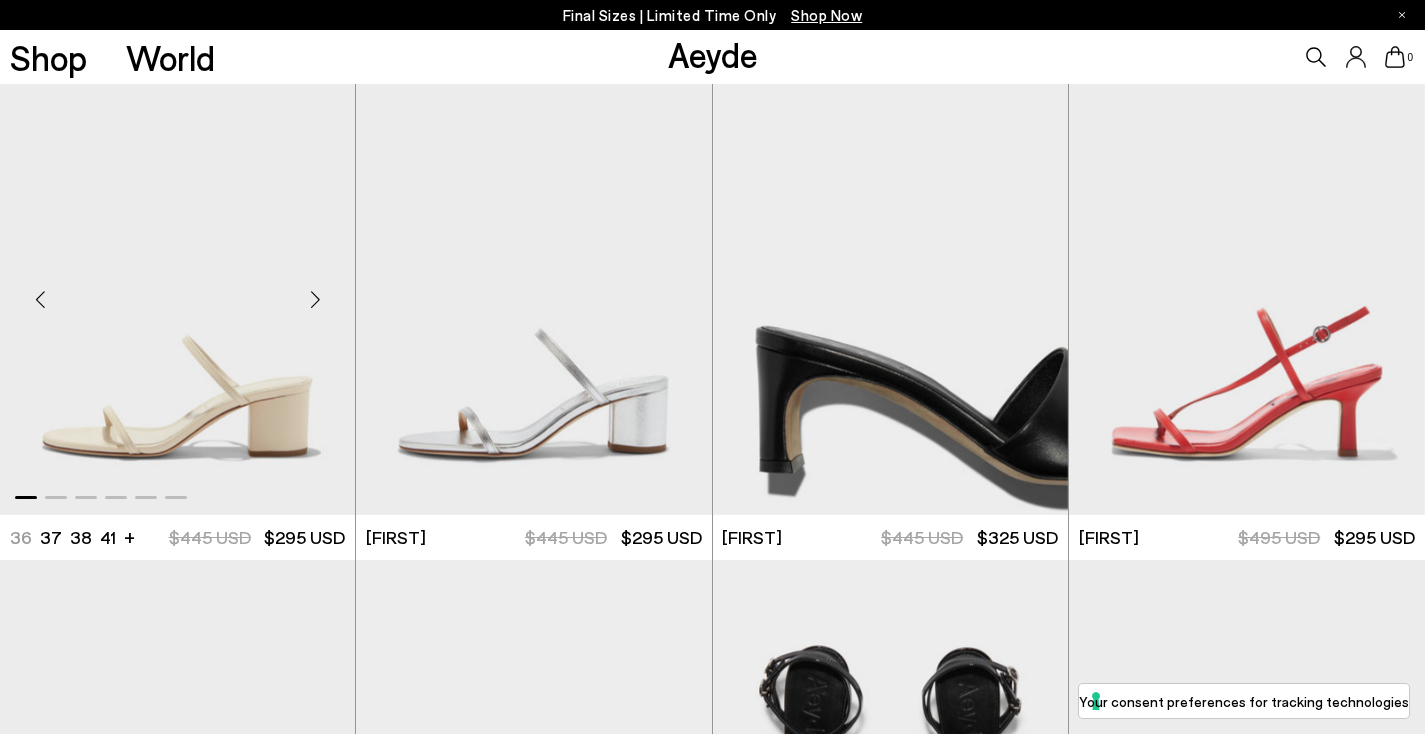 click at bounding box center [315, 299] 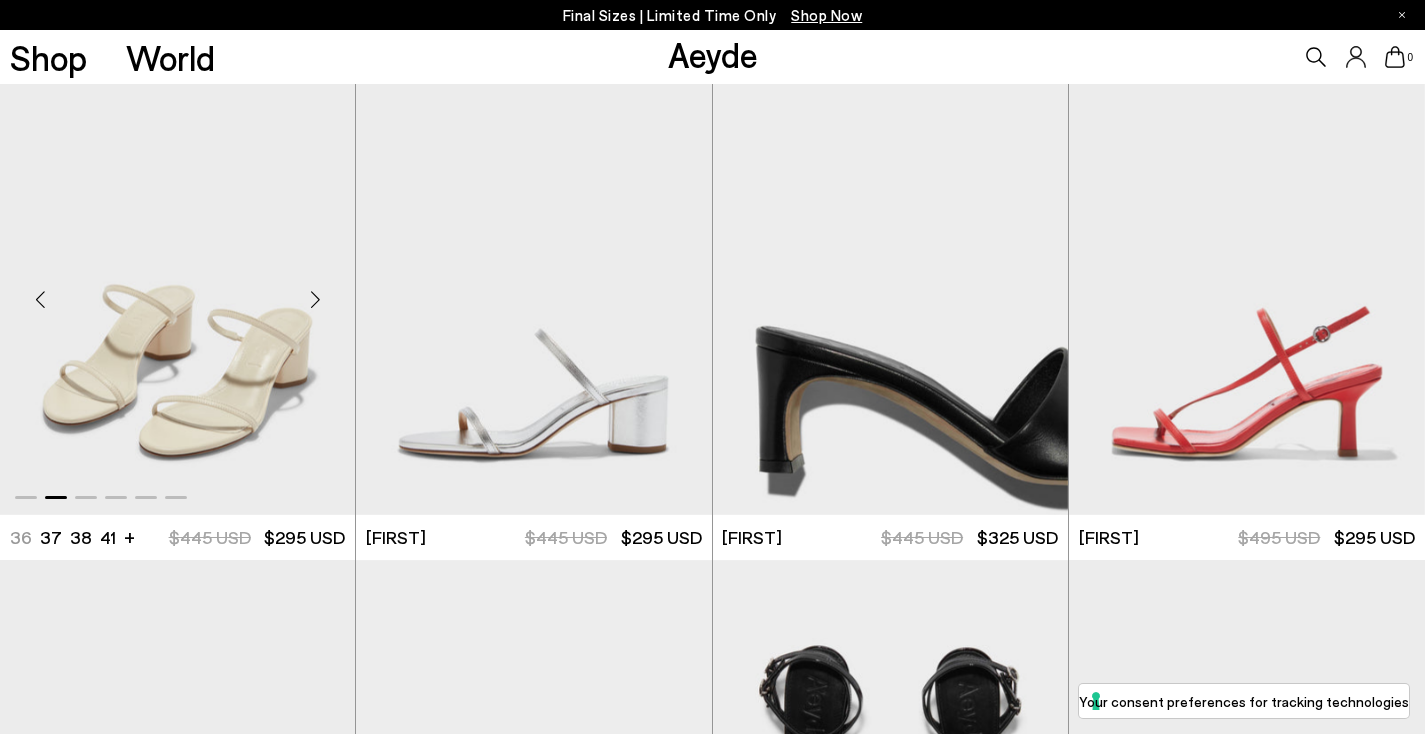 click at bounding box center [315, 299] 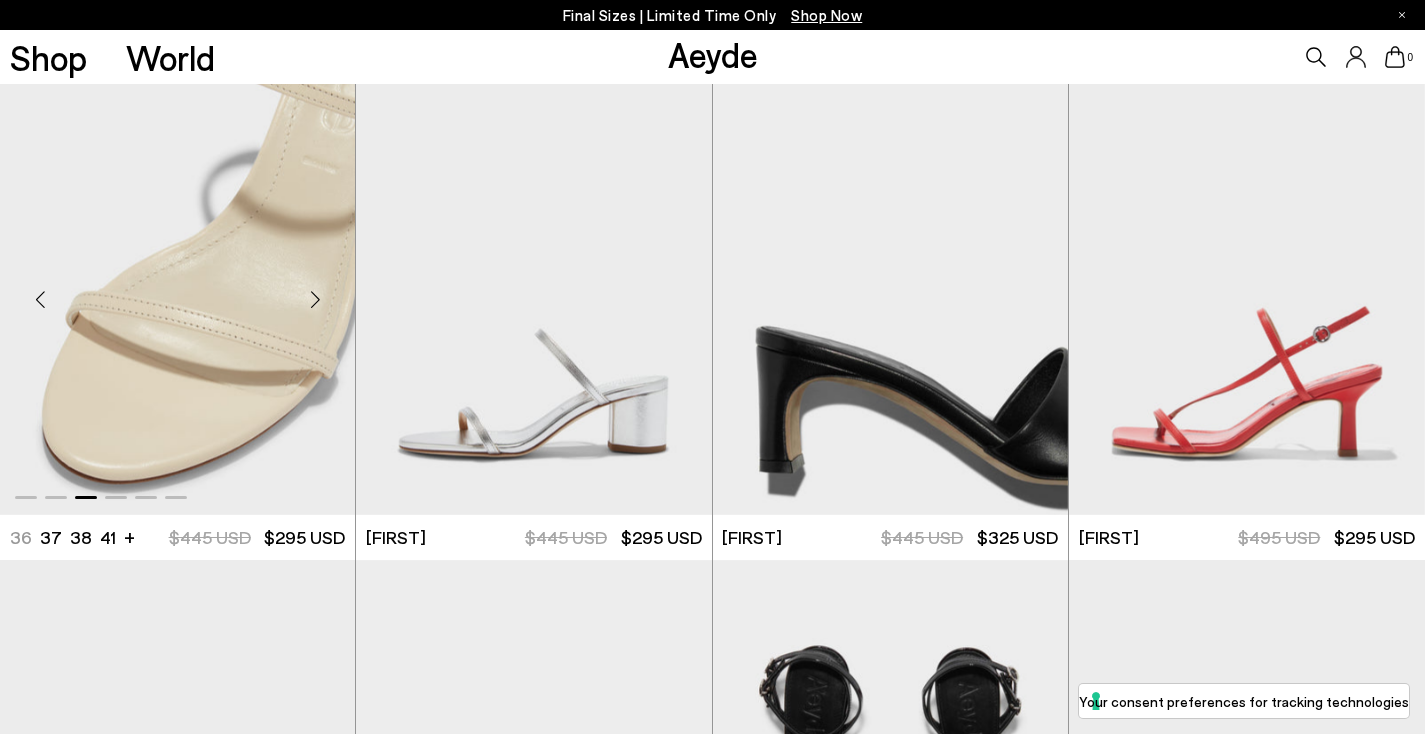 click at bounding box center [315, 299] 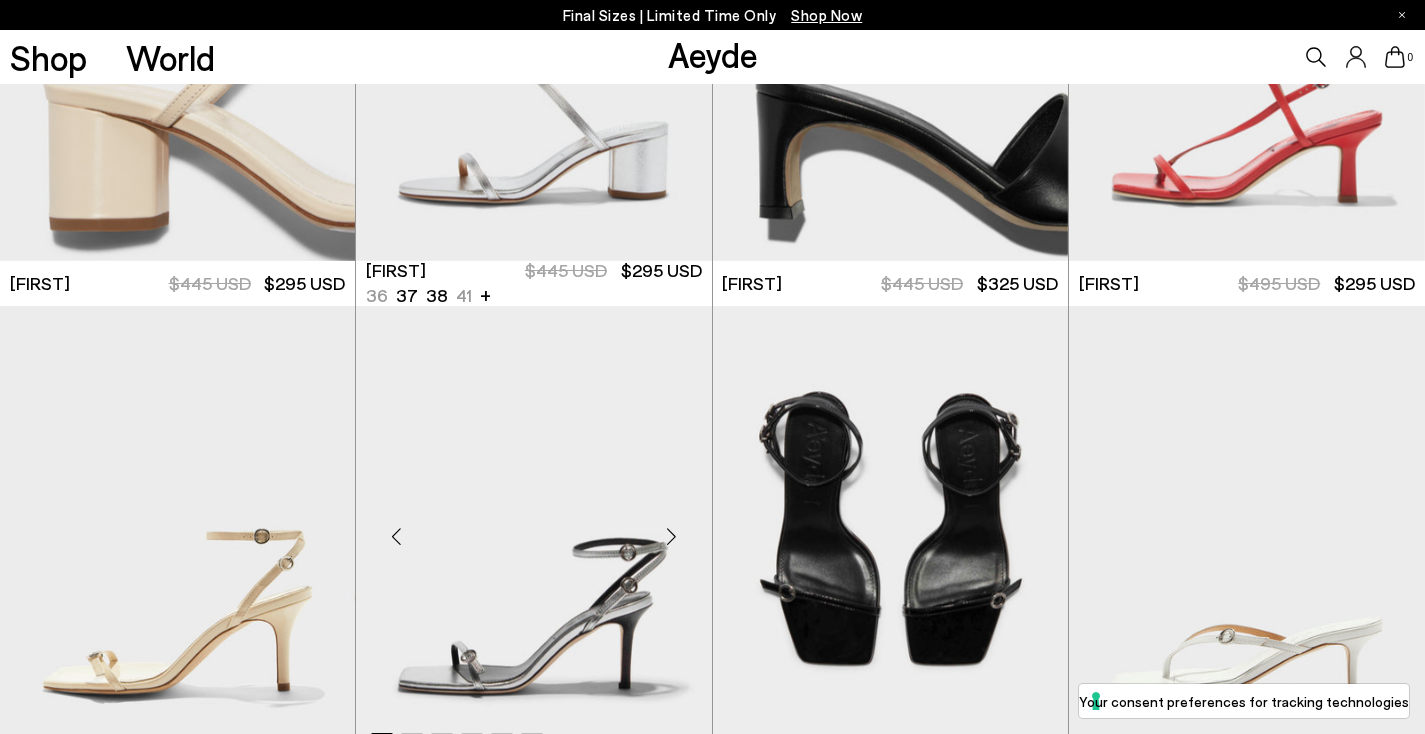 scroll, scrollTop: 847, scrollLeft: 0, axis: vertical 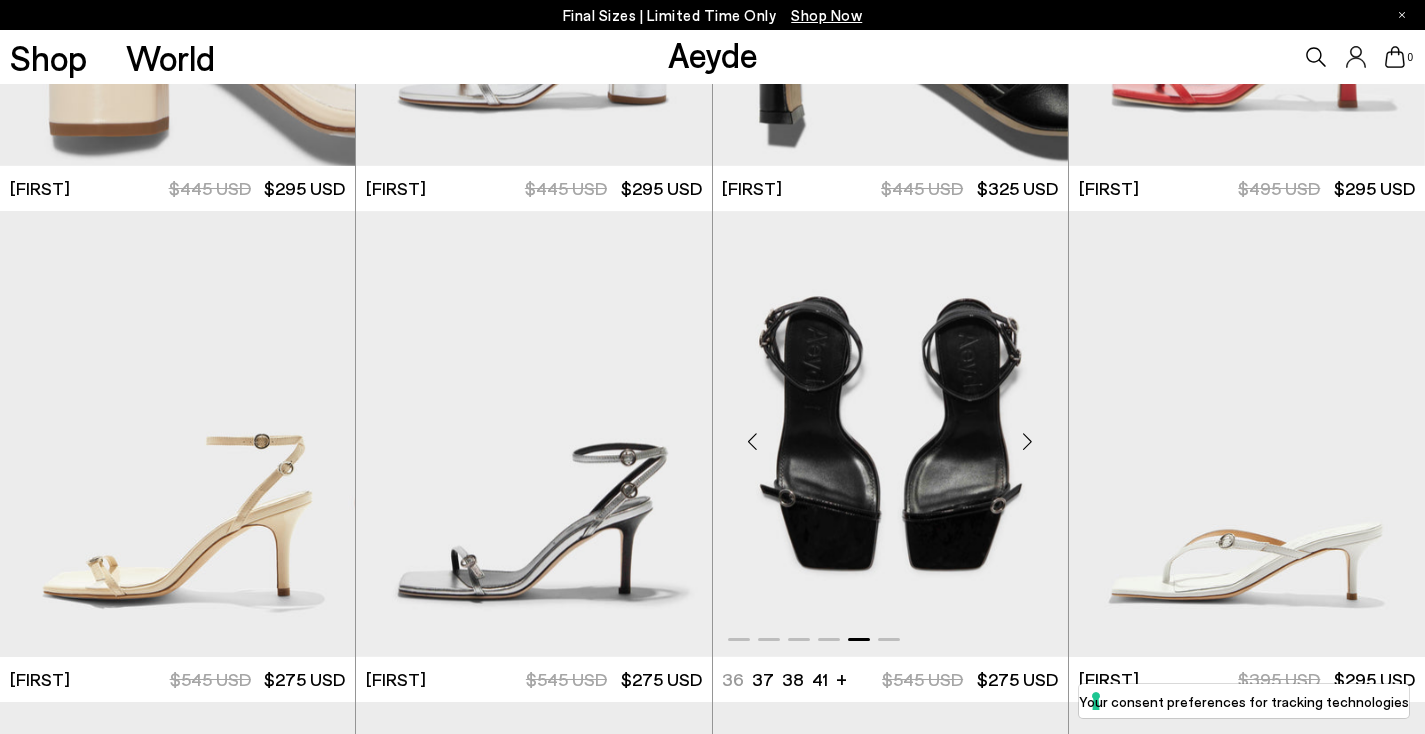 click at bounding box center (890, 434) 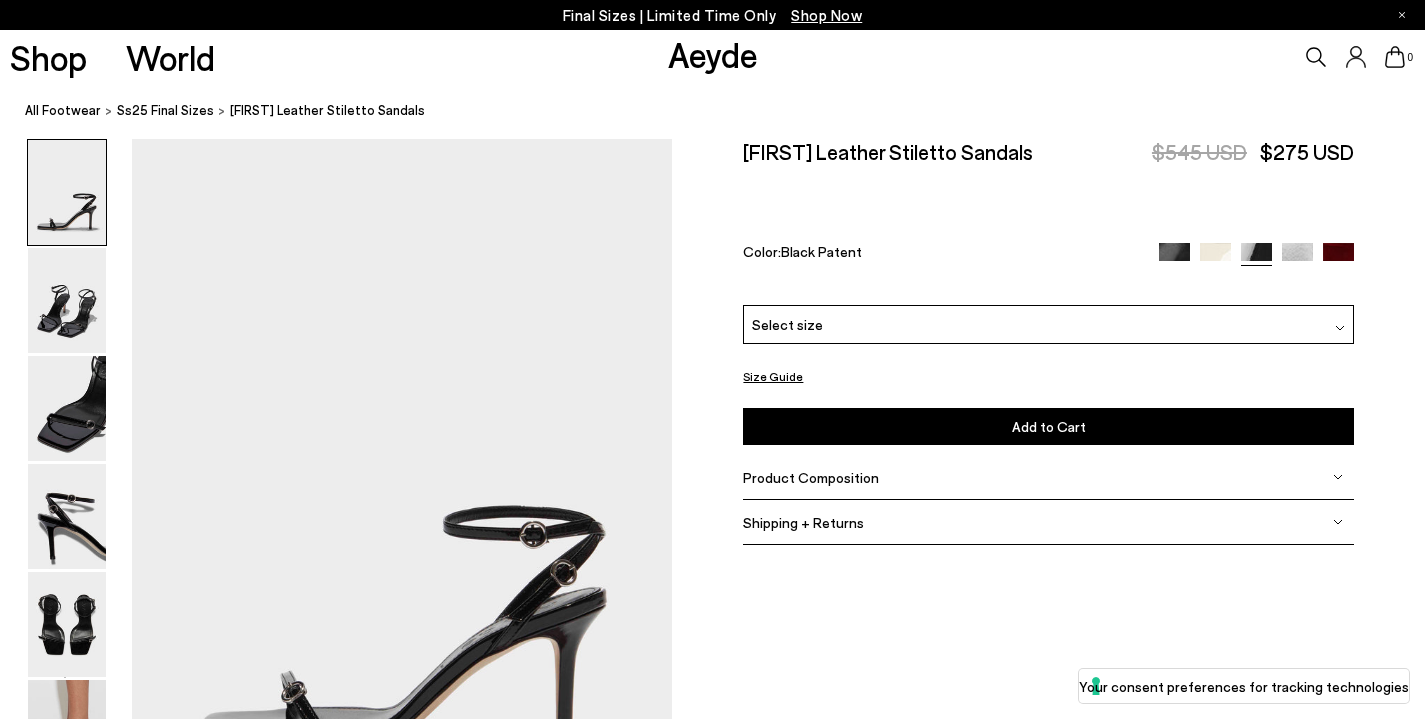 scroll, scrollTop: 9, scrollLeft: 0, axis: vertical 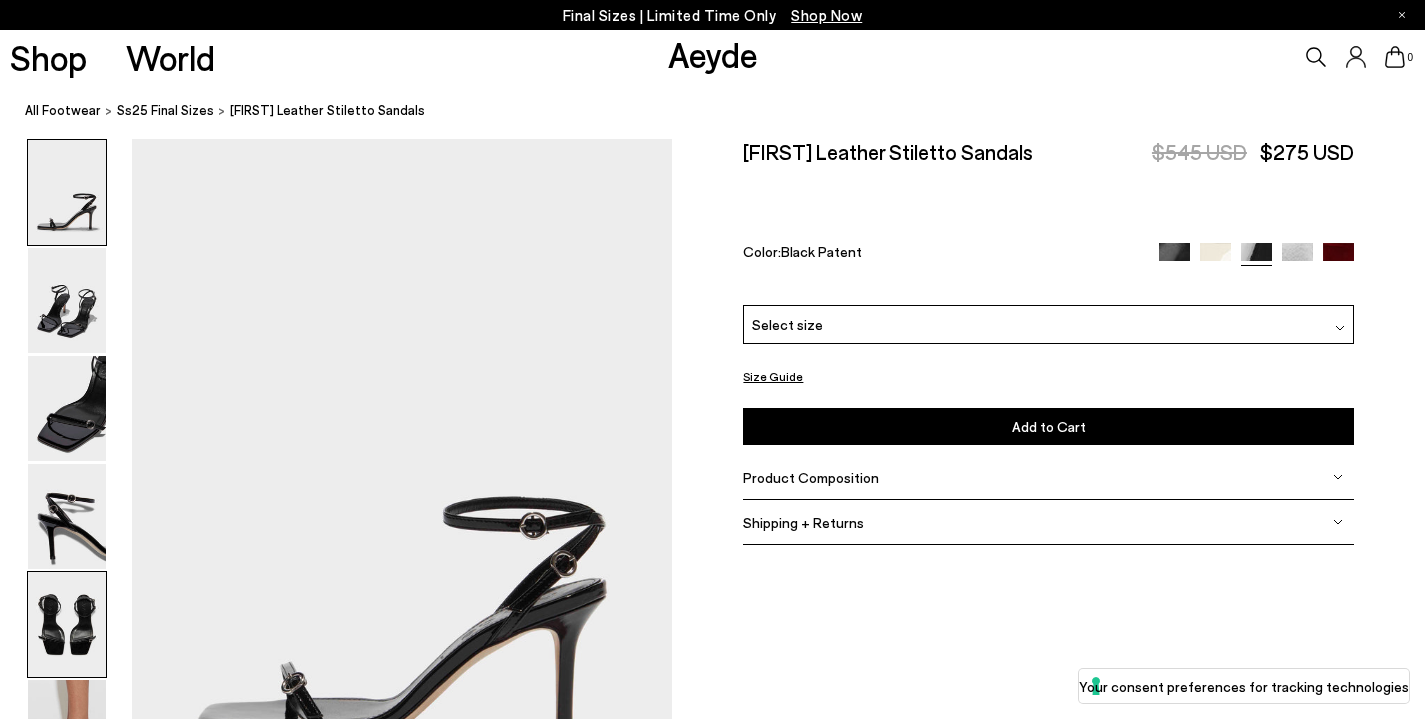 click at bounding box center (67, 624) 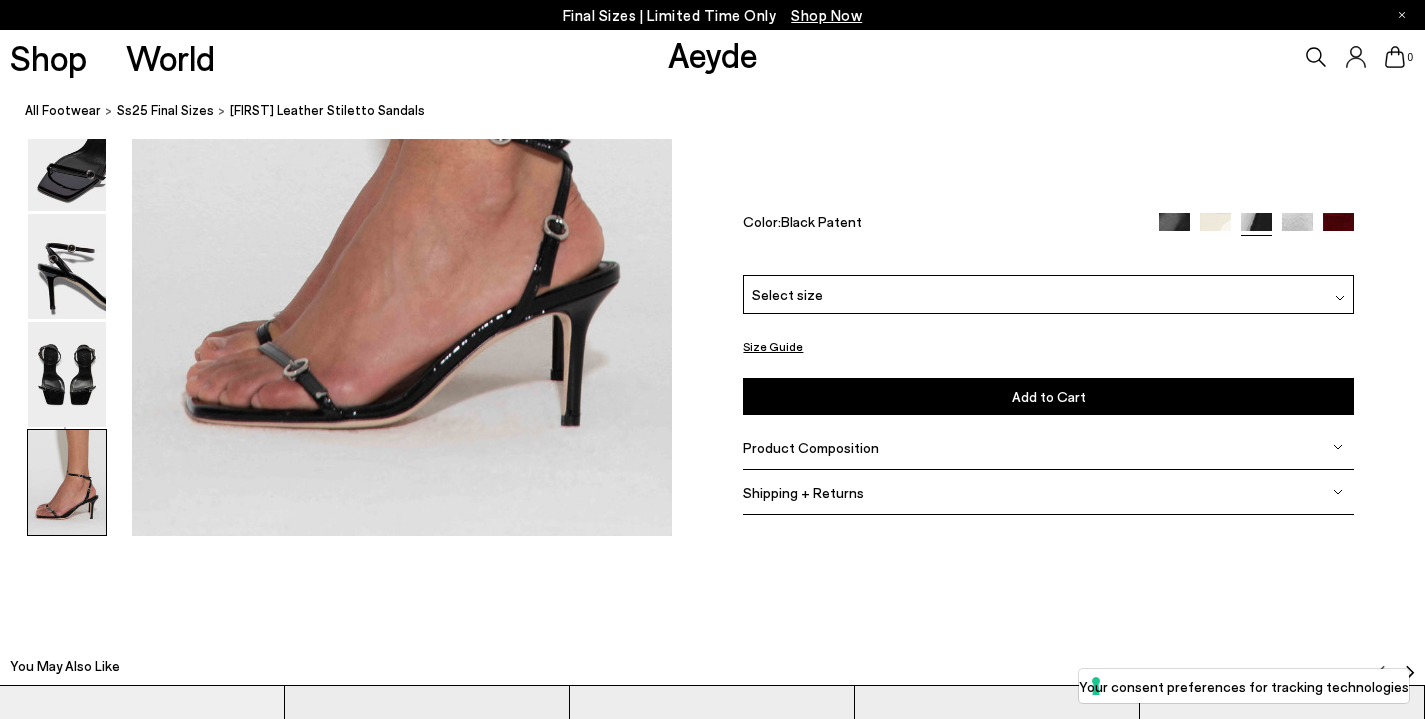 scroll, scrollTop: 3896, scrollLeft: 0, axis: vertical 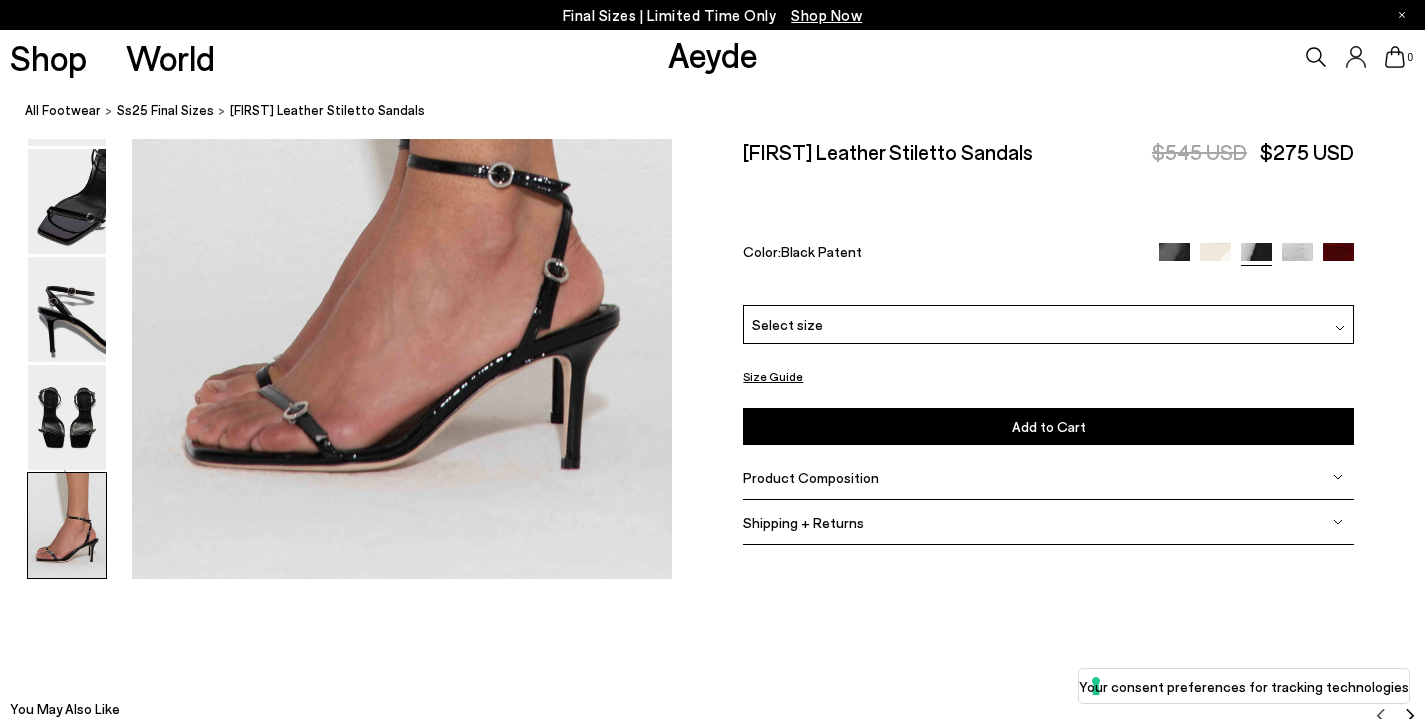 click on "Product Composition" at bounding box center (811, 477) 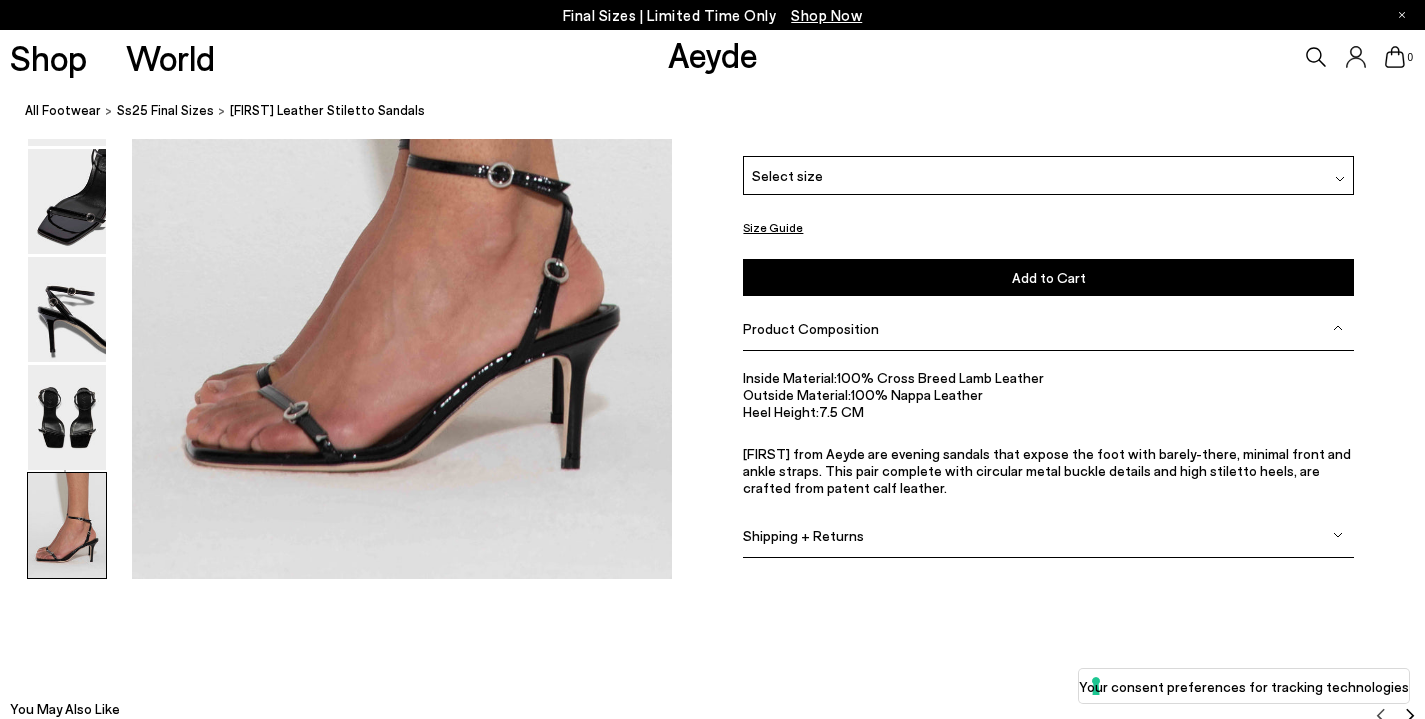 click at bounding box center [67, 525] 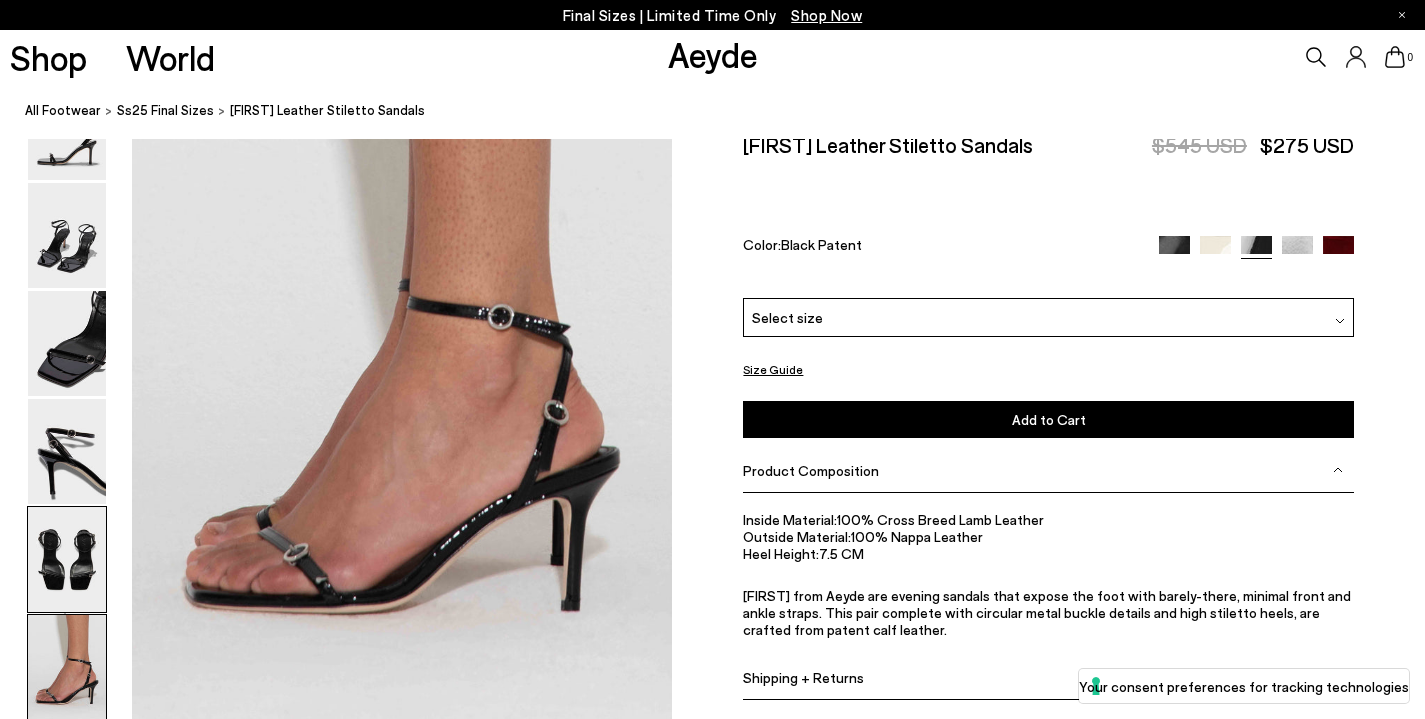 click at bounding box center (67, 559) 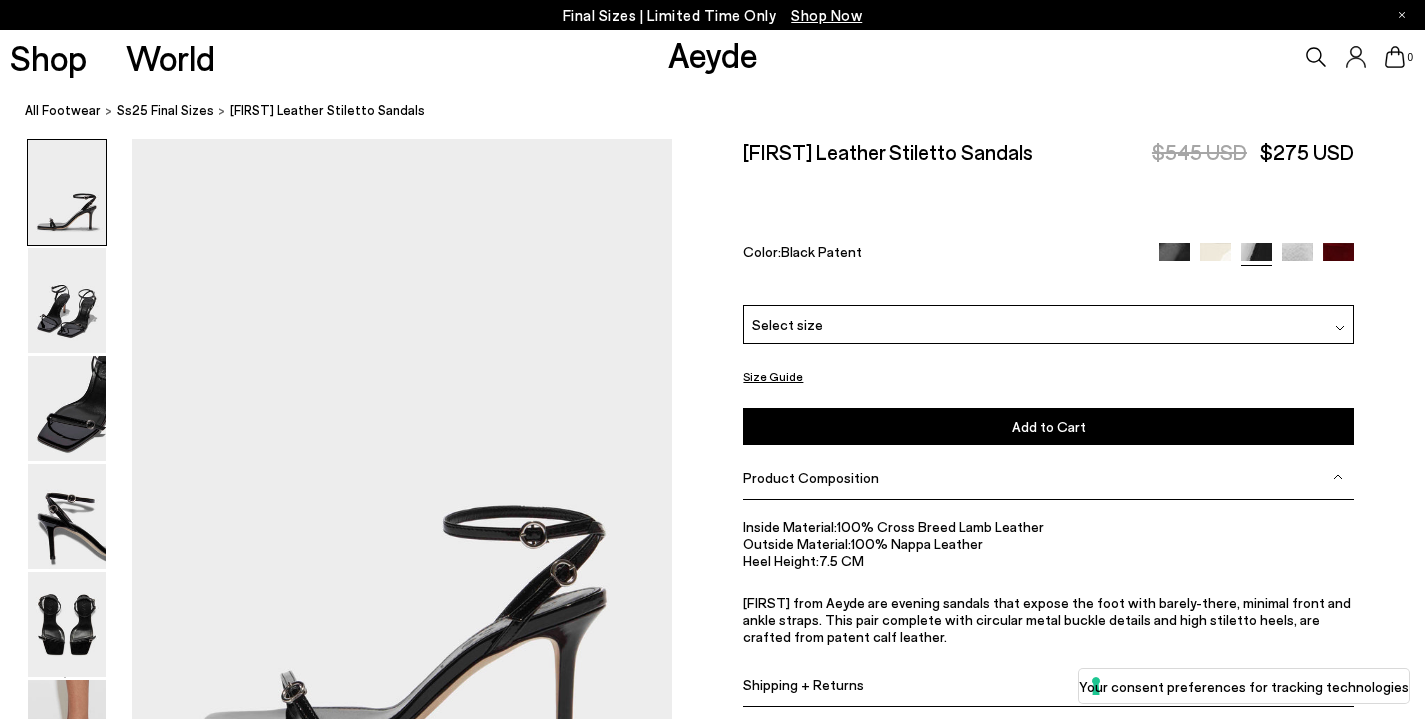 scroll, scrollTop: 0, scrollLeft: 0, axis: both 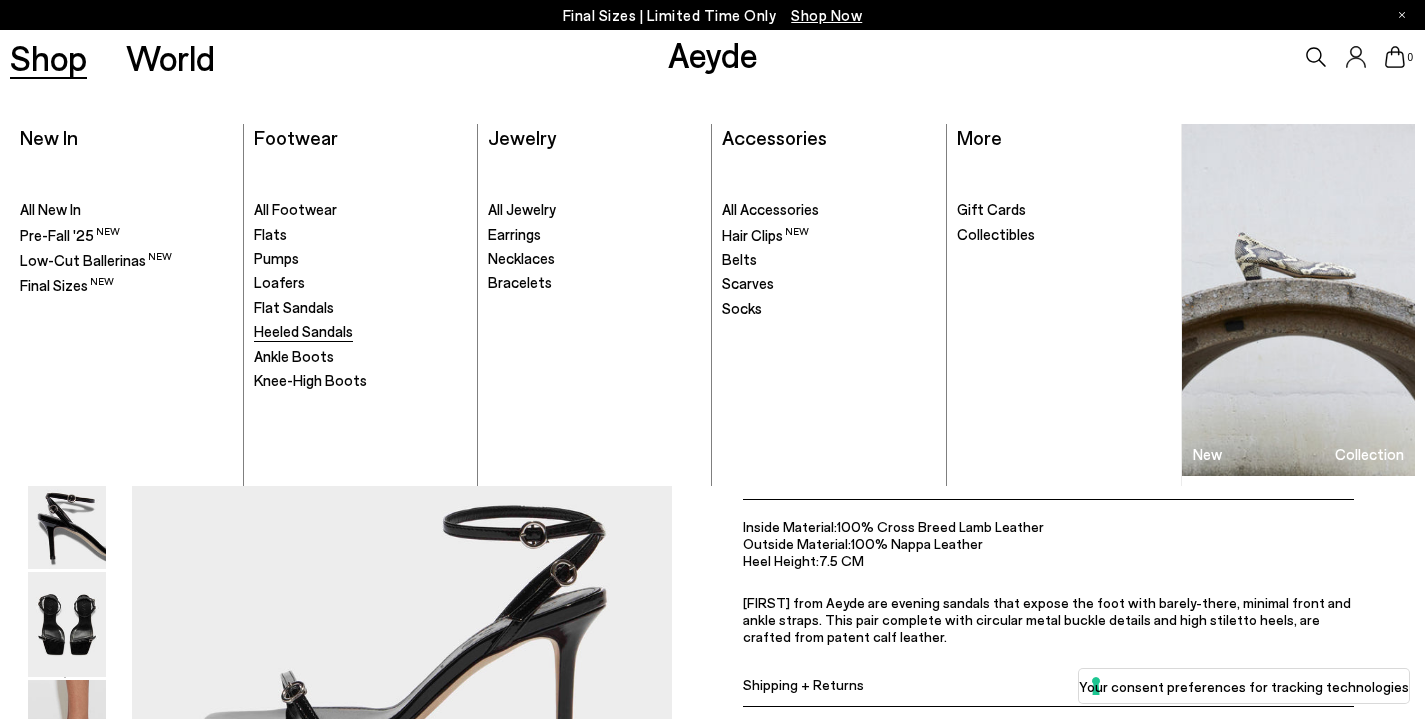 click on "Heeled Sandals" at bounding box center (303, 331) 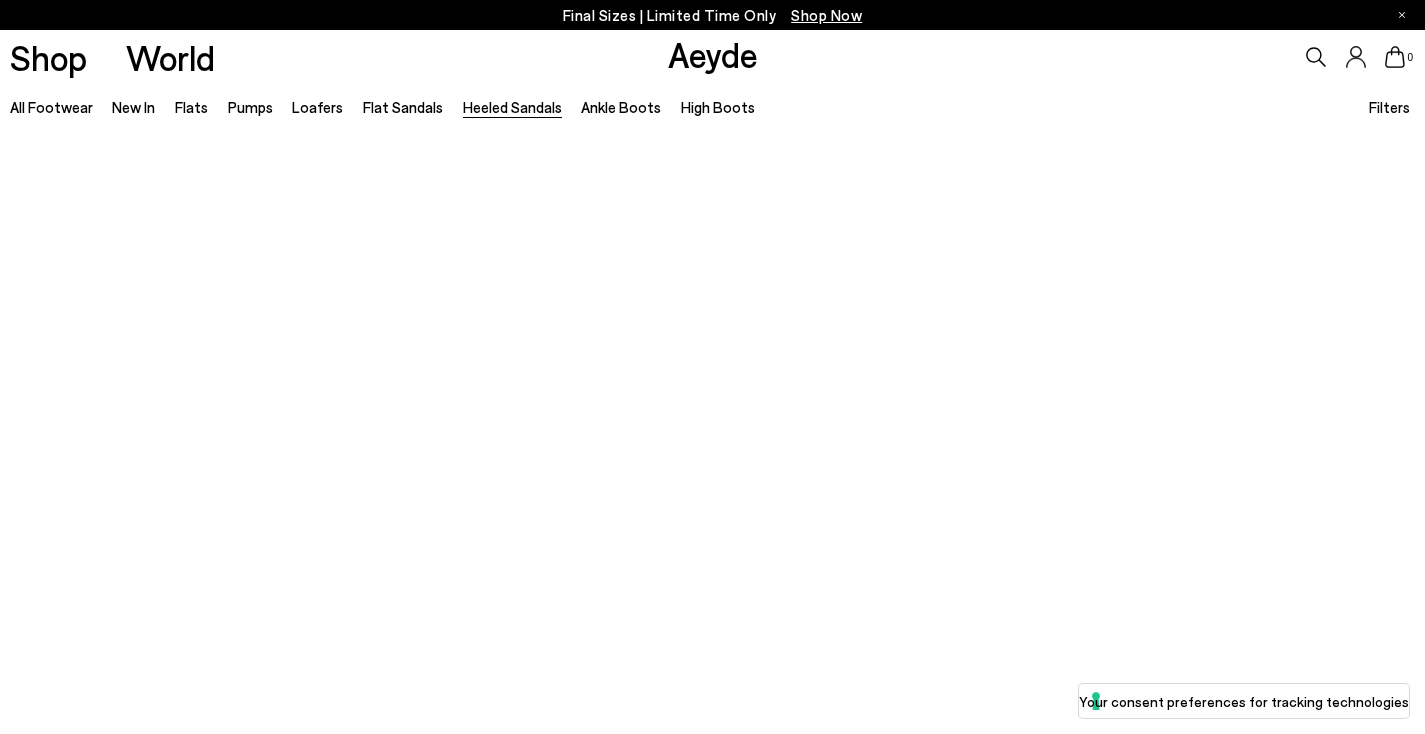scroll, scrollTop: 0, scrollLeft: 0, axis: both 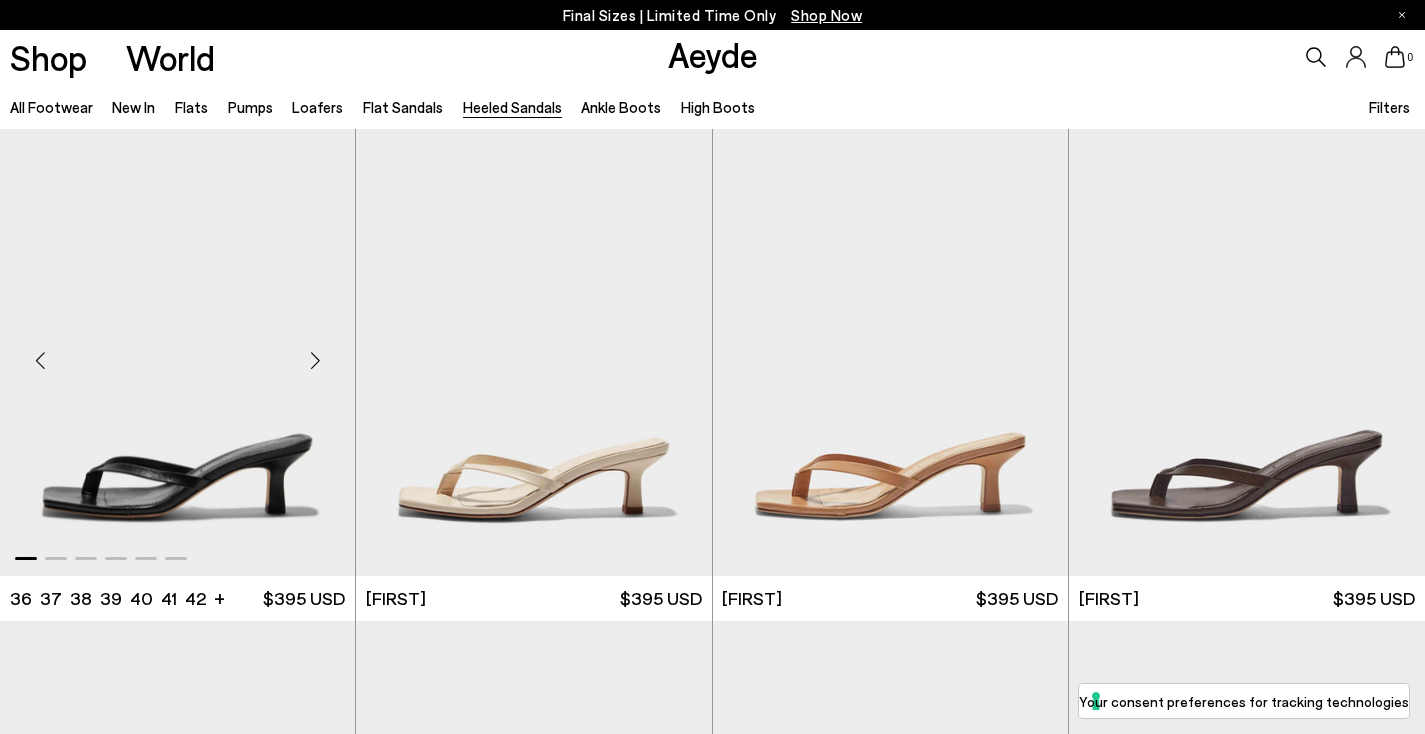 click at bounding box center (315, 361) 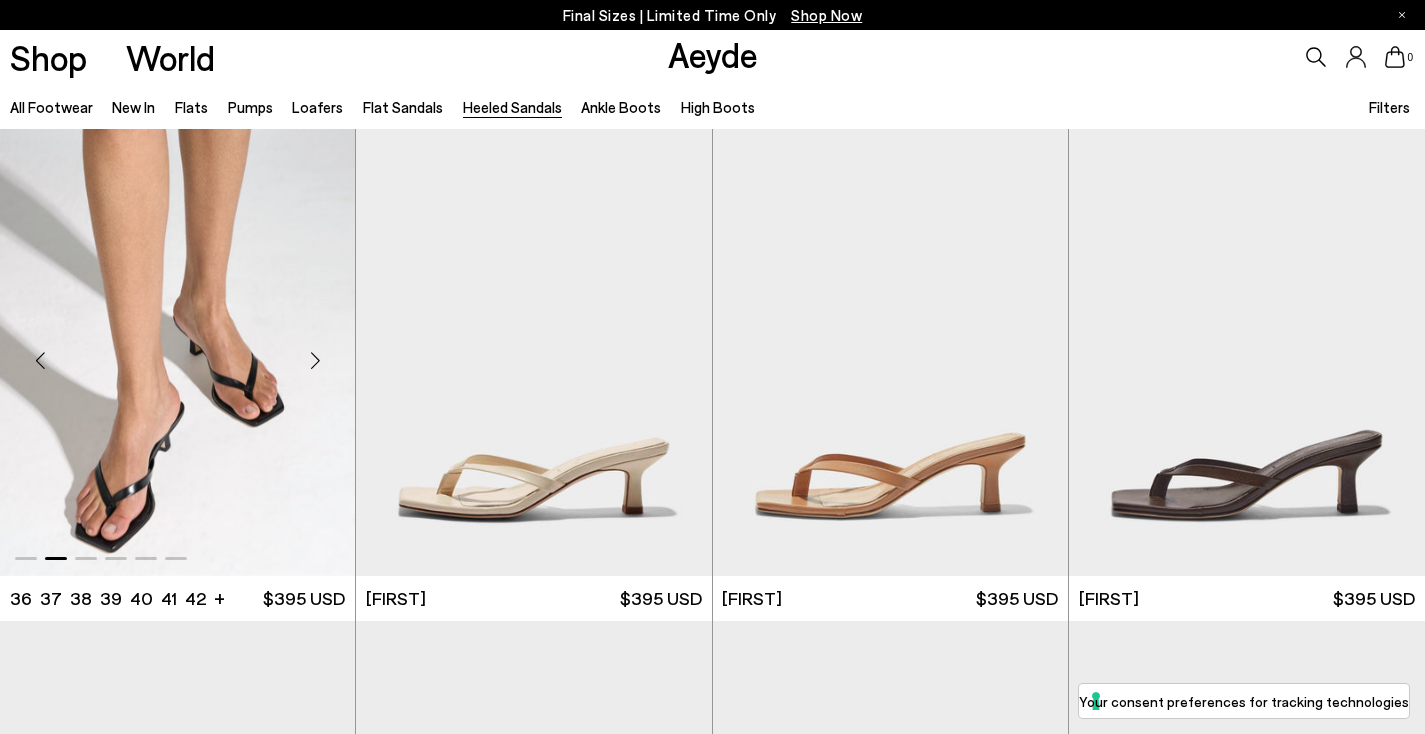 click at bounding box center (315, 361) 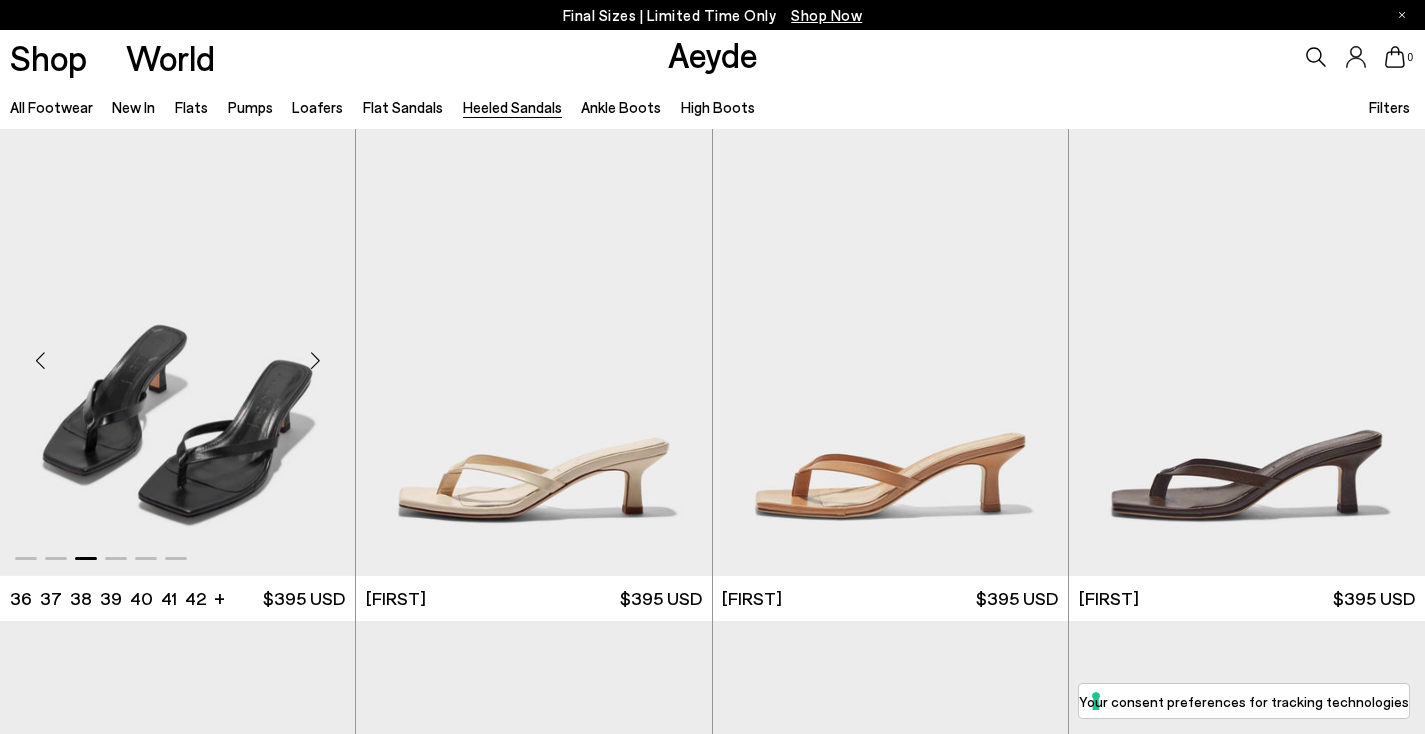 click at bounding box center [315, 361] 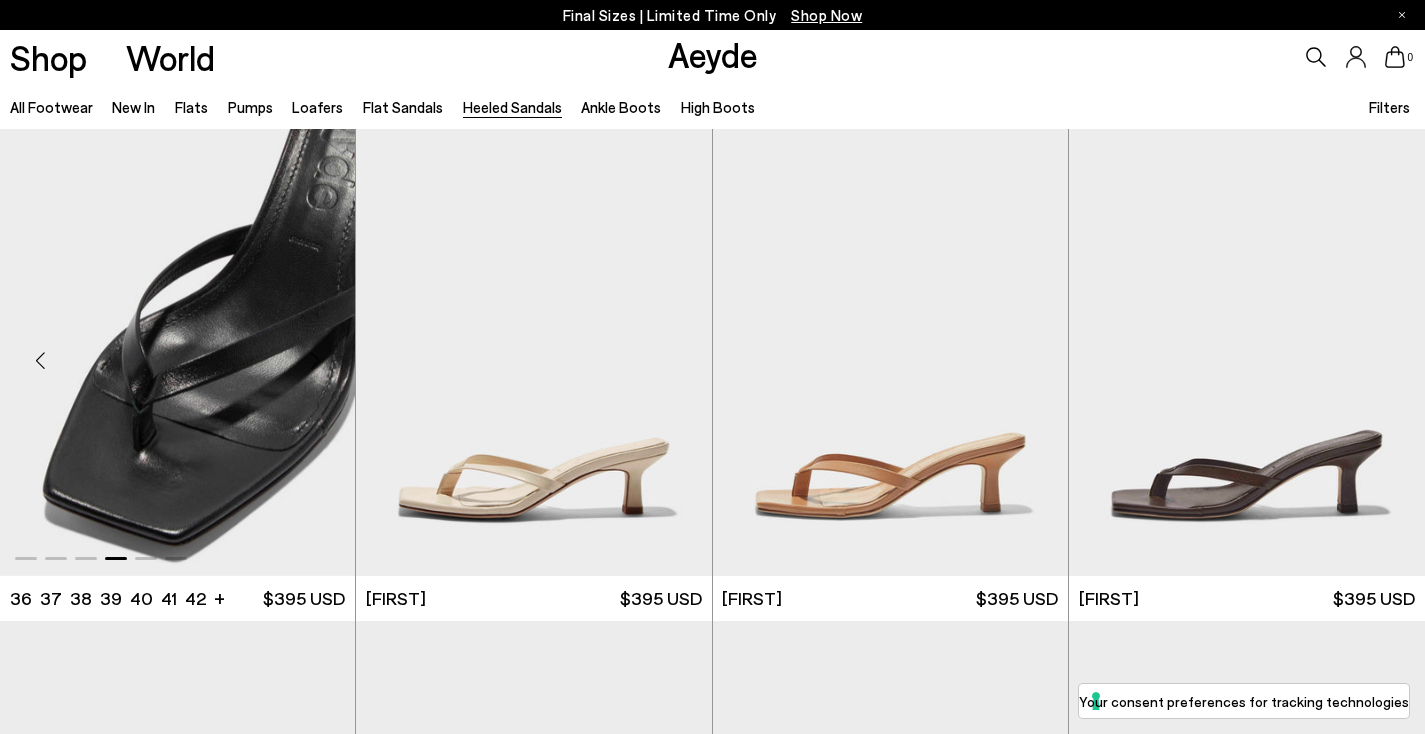 click at bounding box center [315, 361] 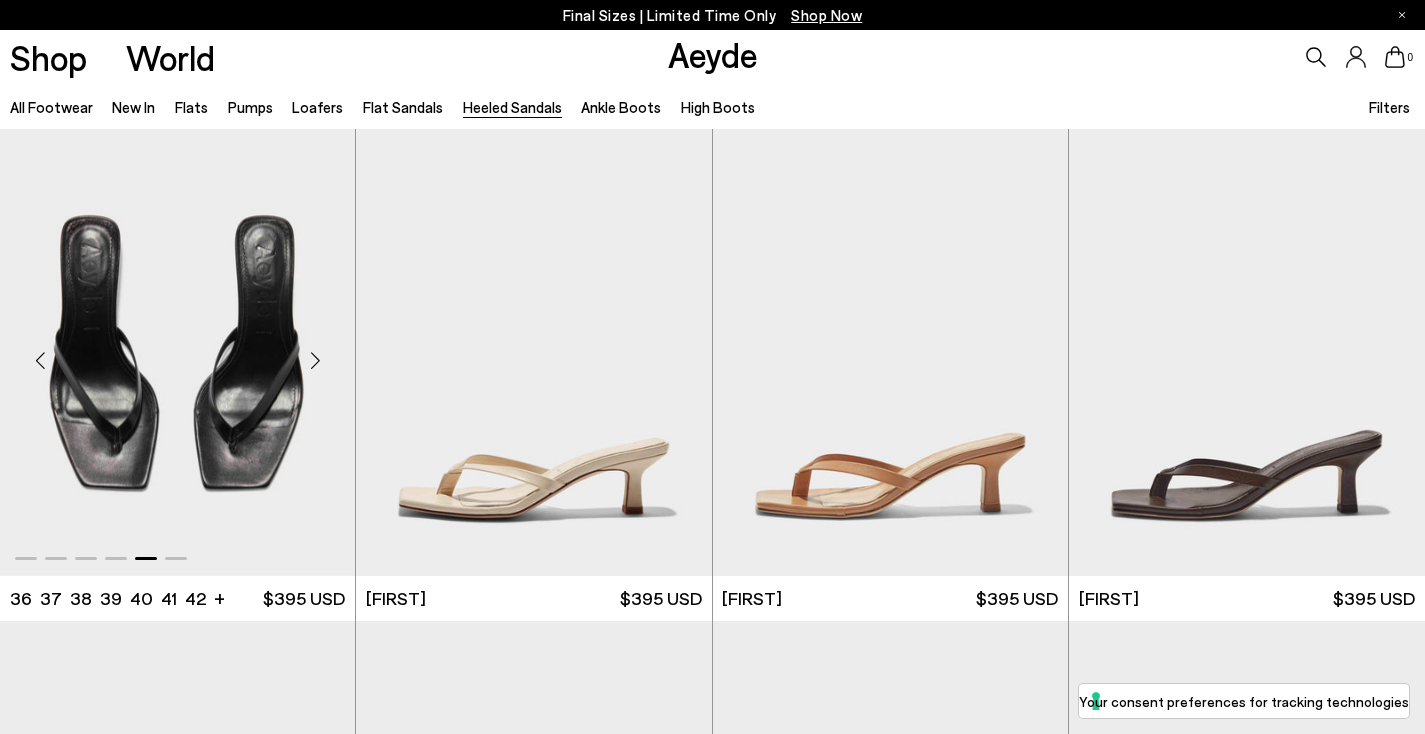 click at bounding box center [315, 361] 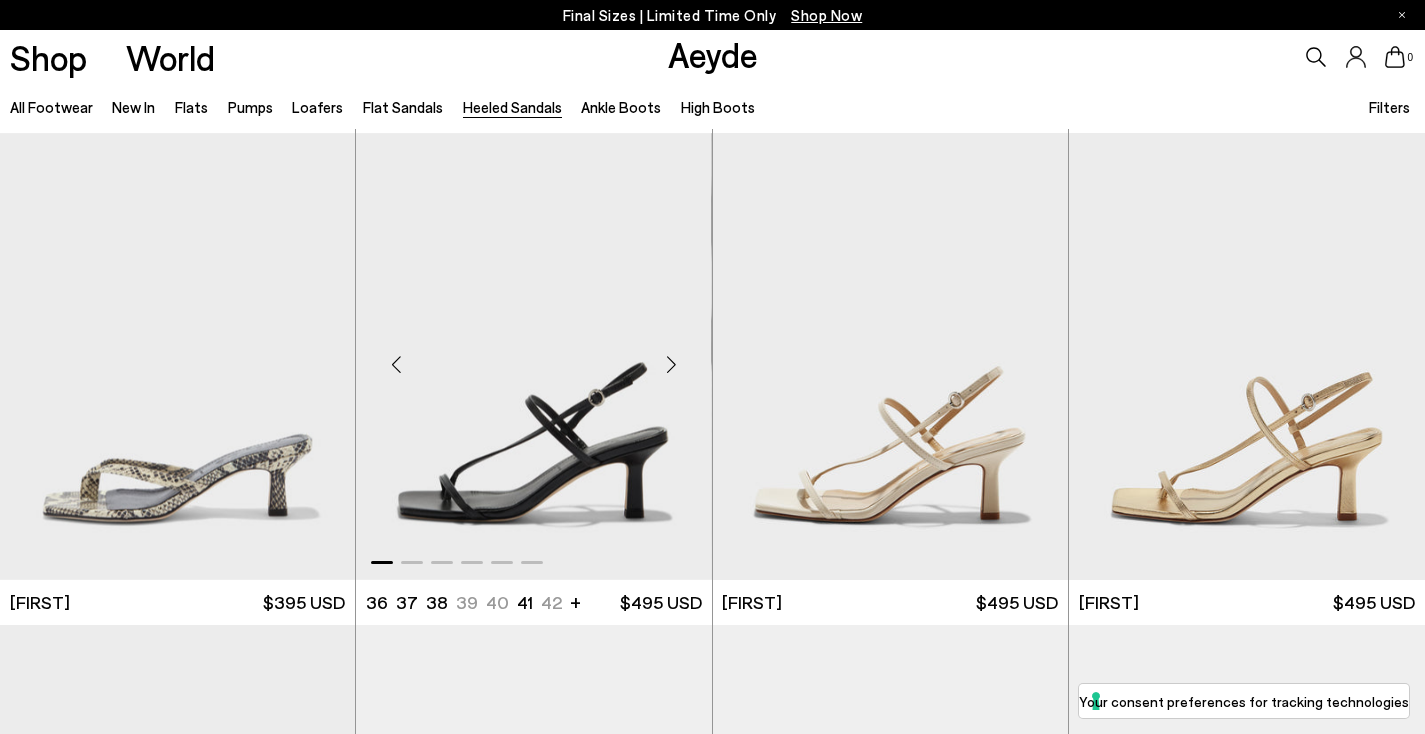 scroll, scrollTop: 513, scrollLeft: 0, axis: vertical 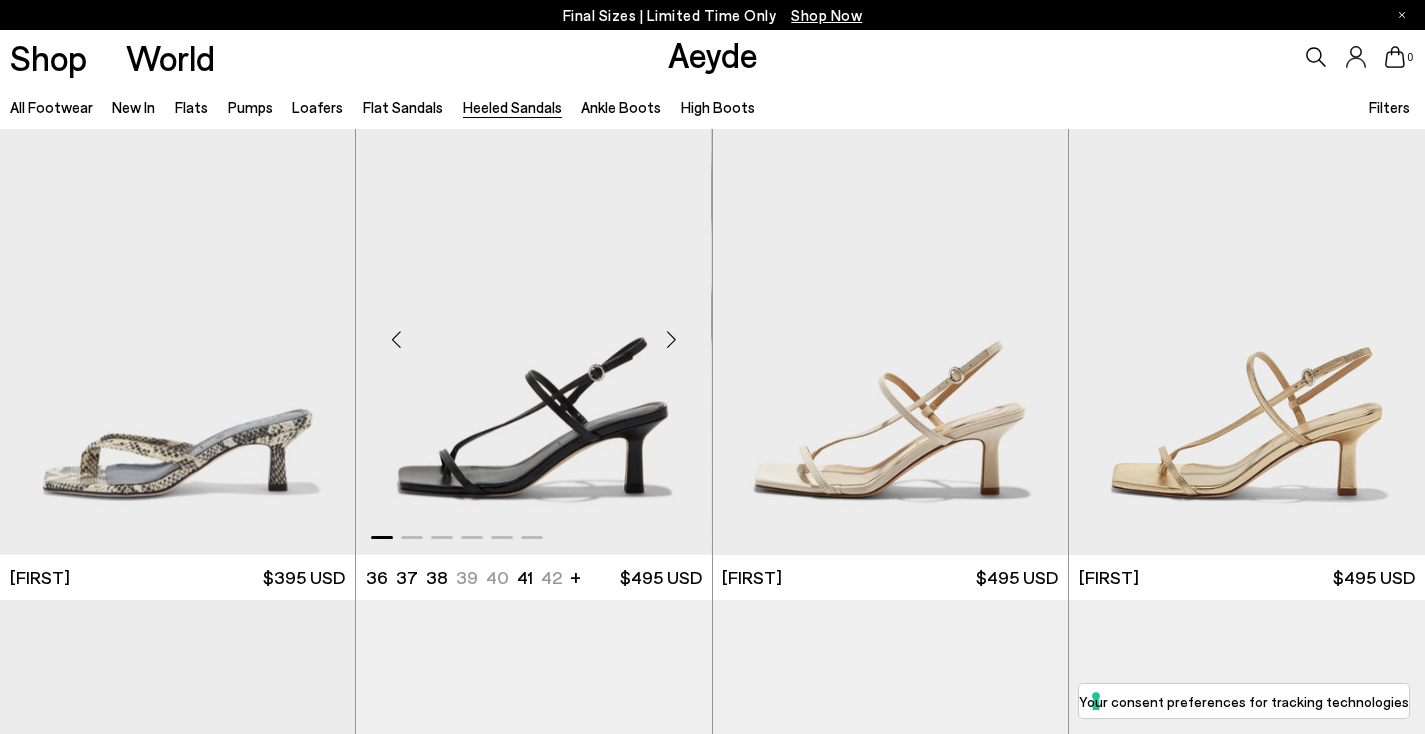 click at bounding box center (672, 339) 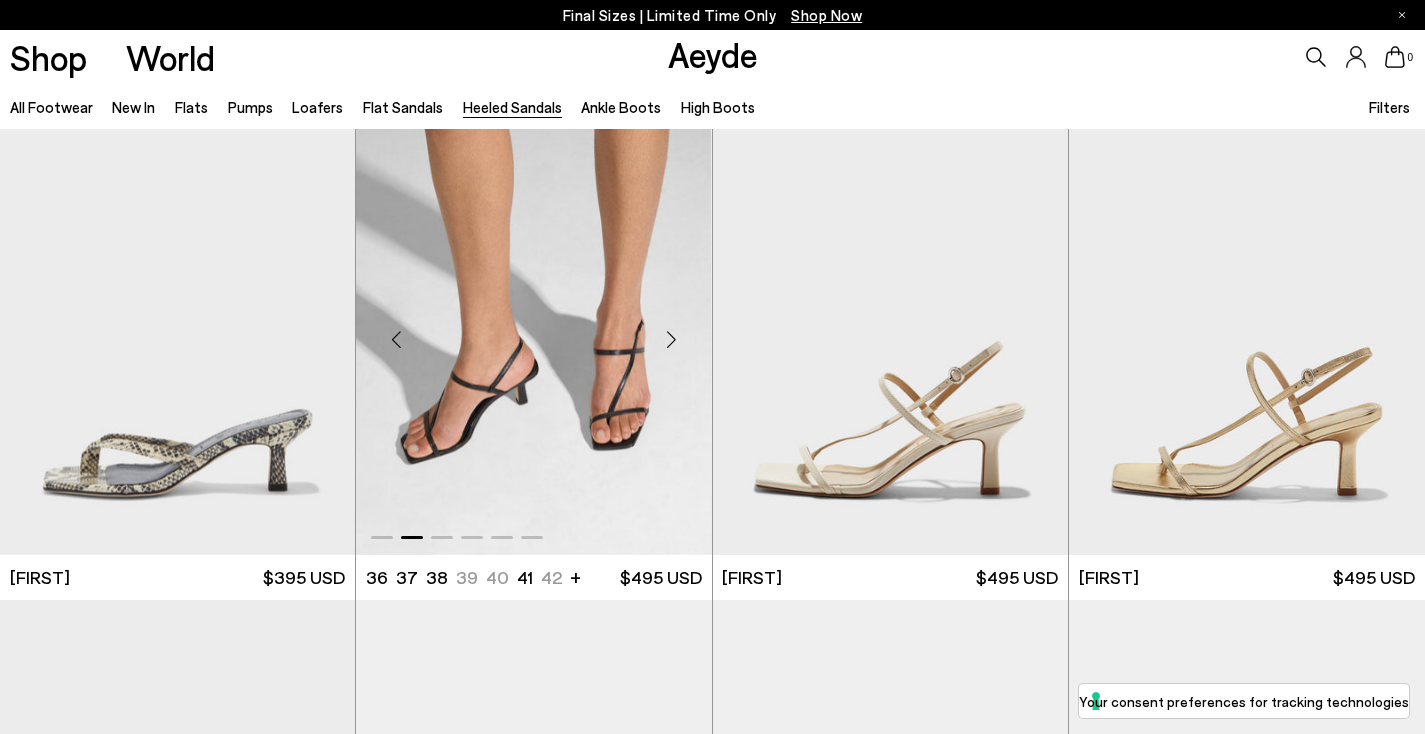 click at bounding box center (672, 339) 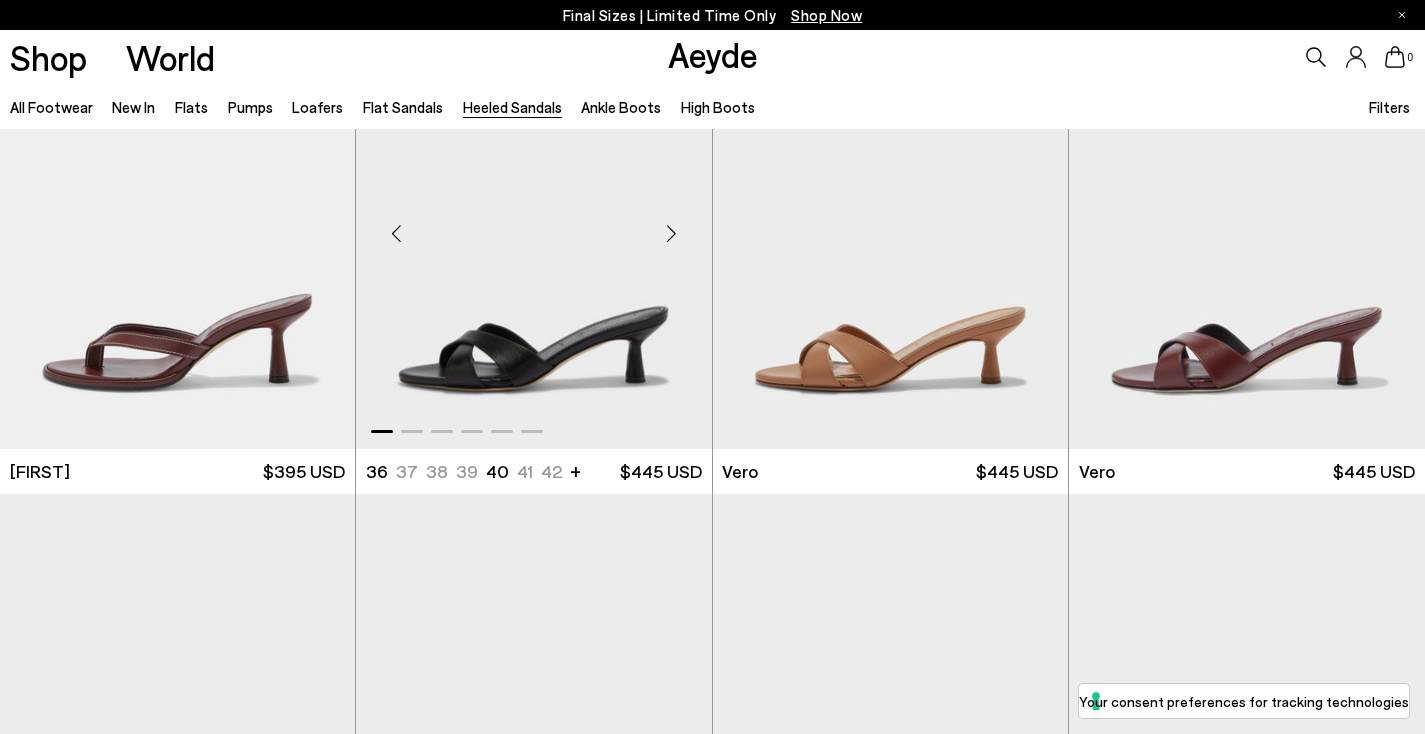 scroll, scrollTop: 1603, scrollLeft: 0, axis: vertical 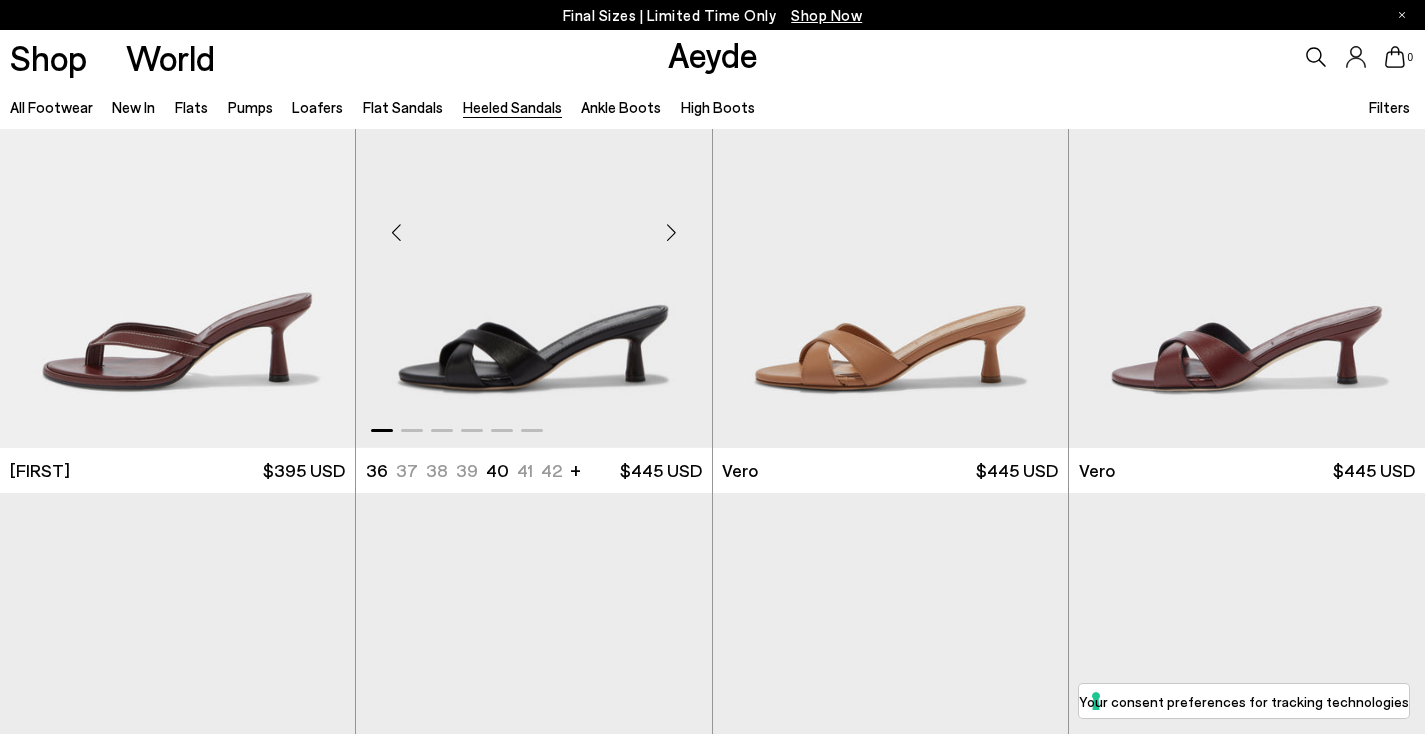 click at bounding box center [672, 233] 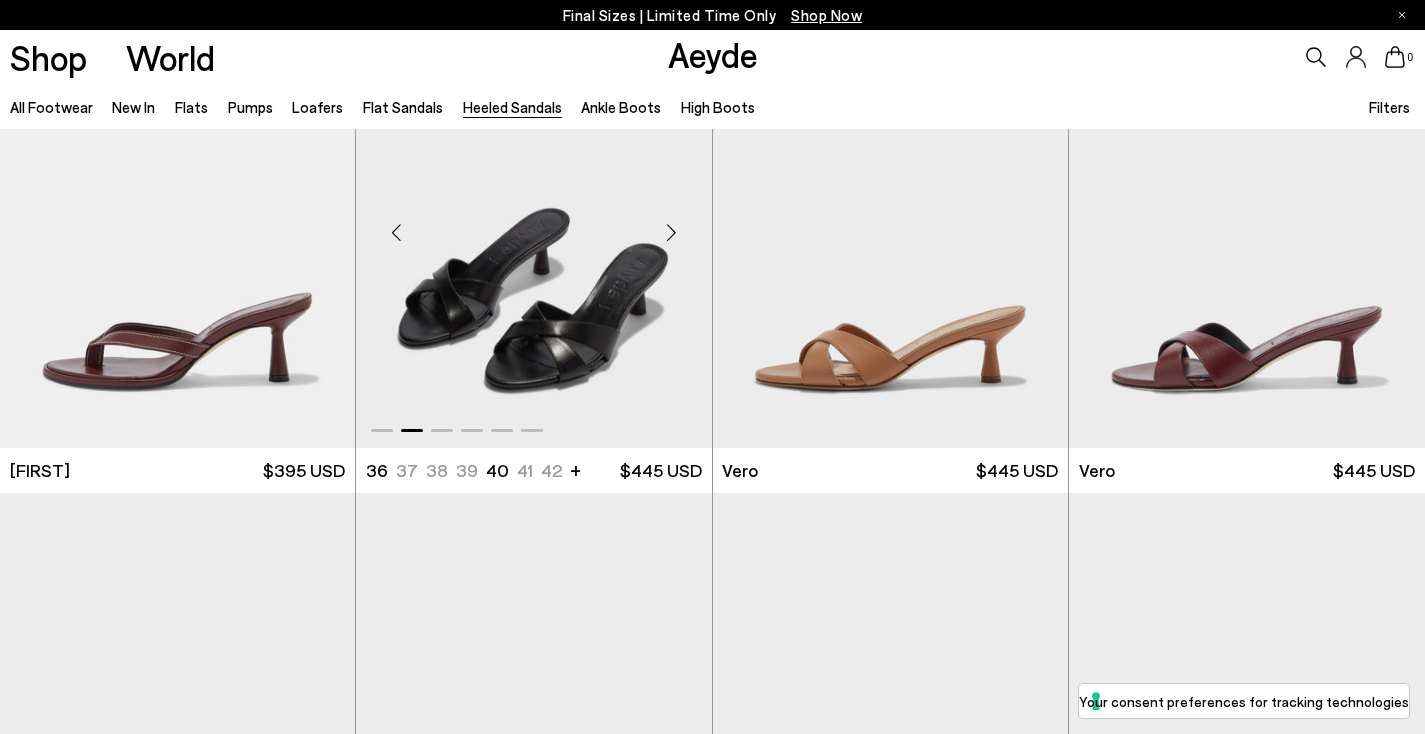 click at bounding box center (672, 233) 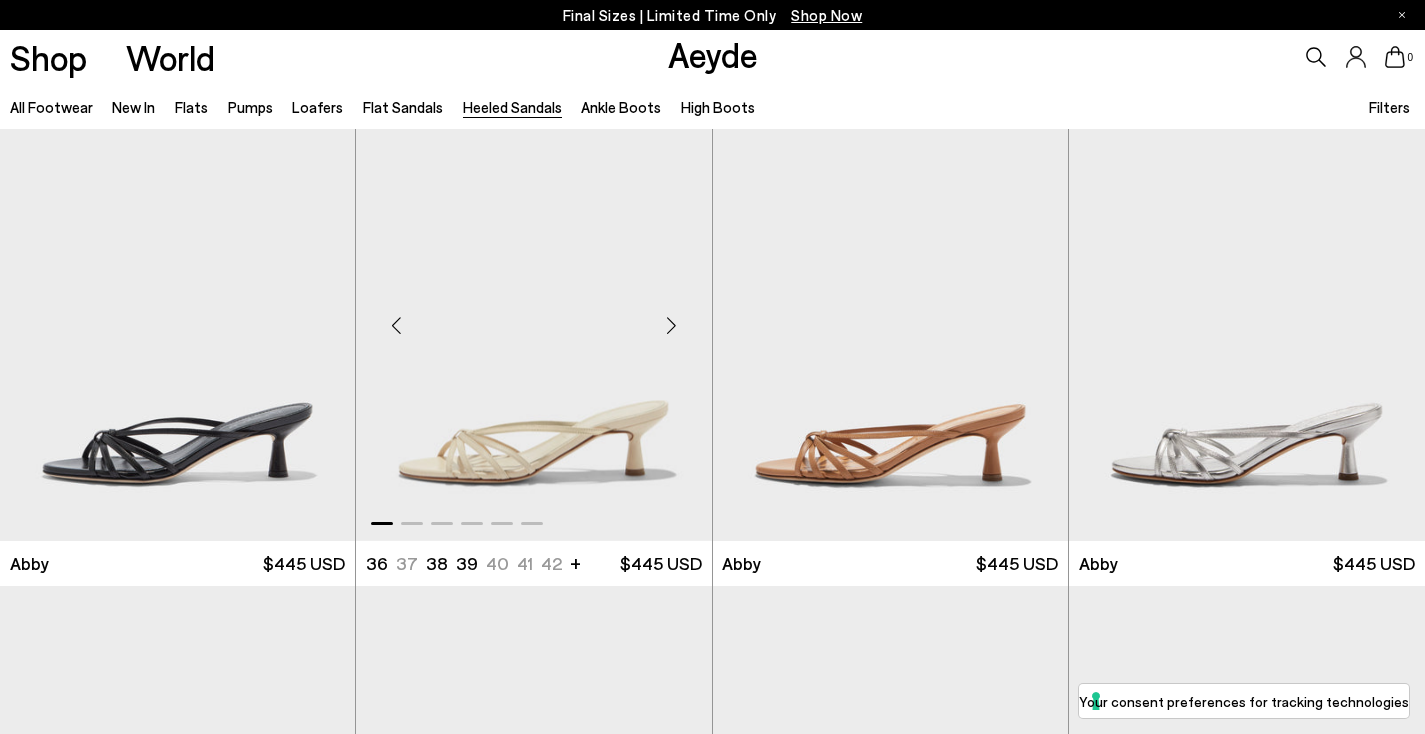 scroll, scrollTop: 2005, scrollLeft: 0, axis: vertical 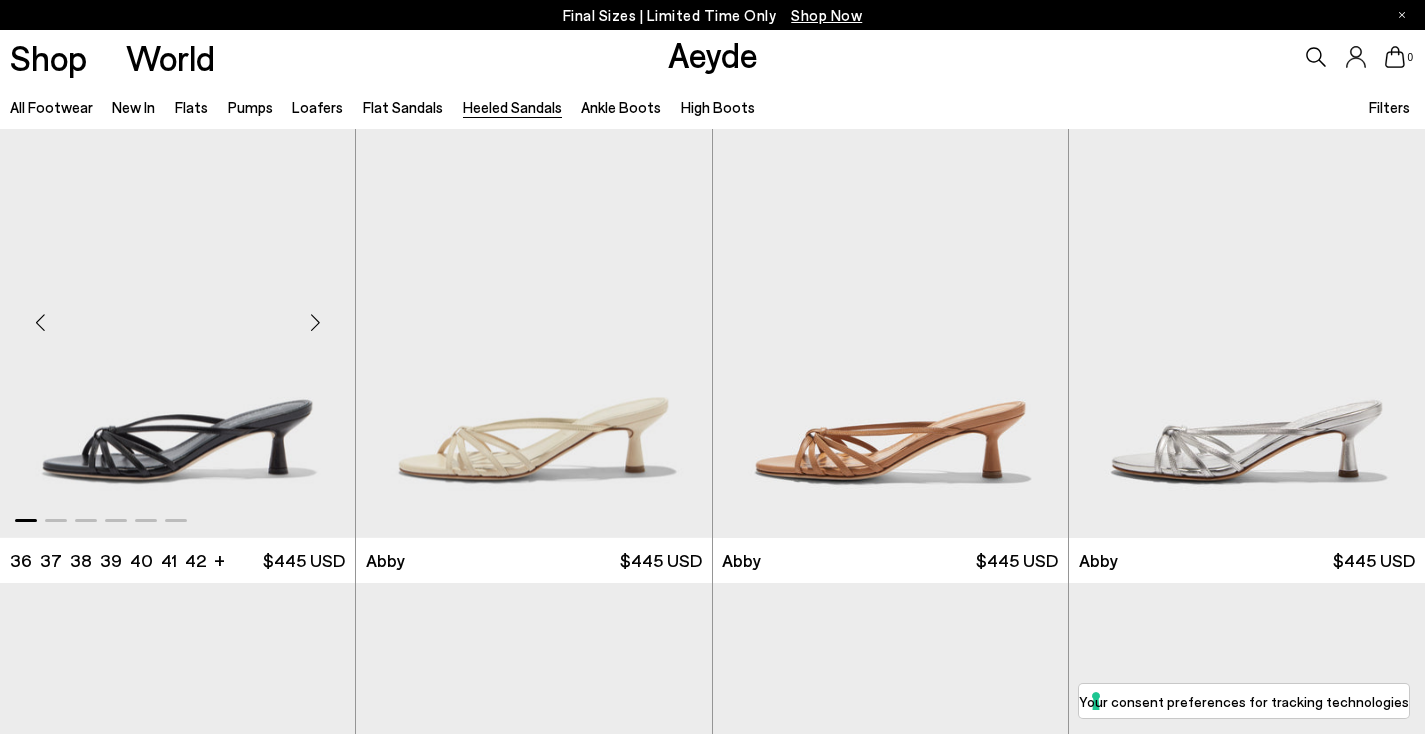 click at bounding box center [315, 322] 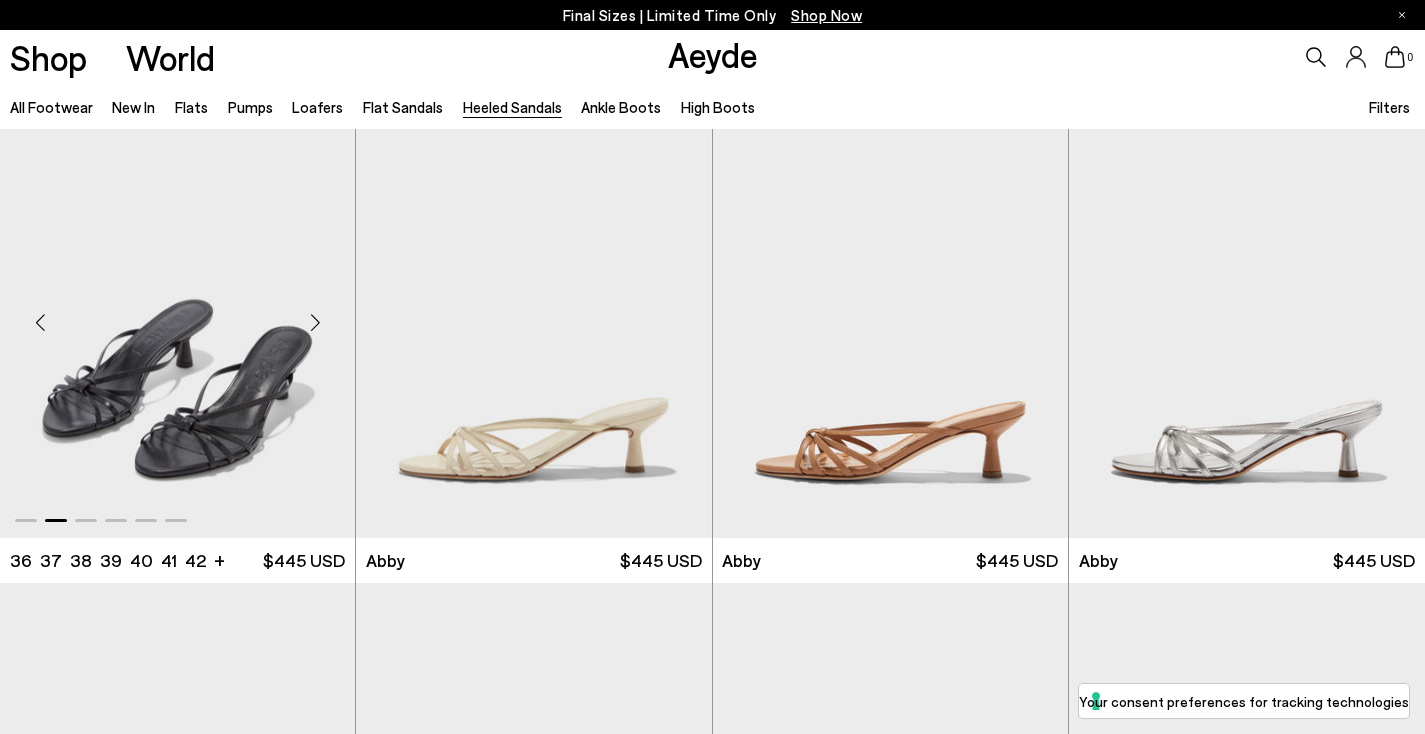 click at bounding box center [315, 322] 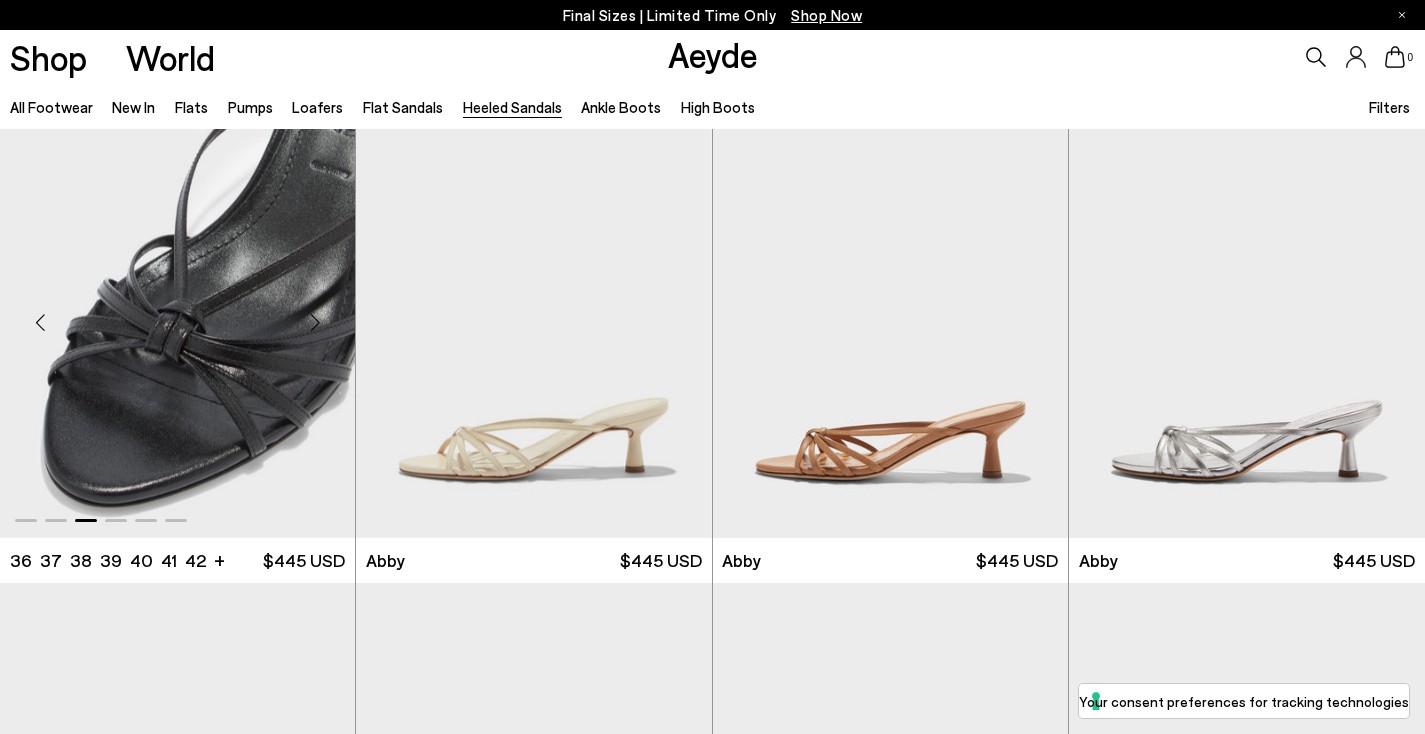click at bounding box center [315, 322] 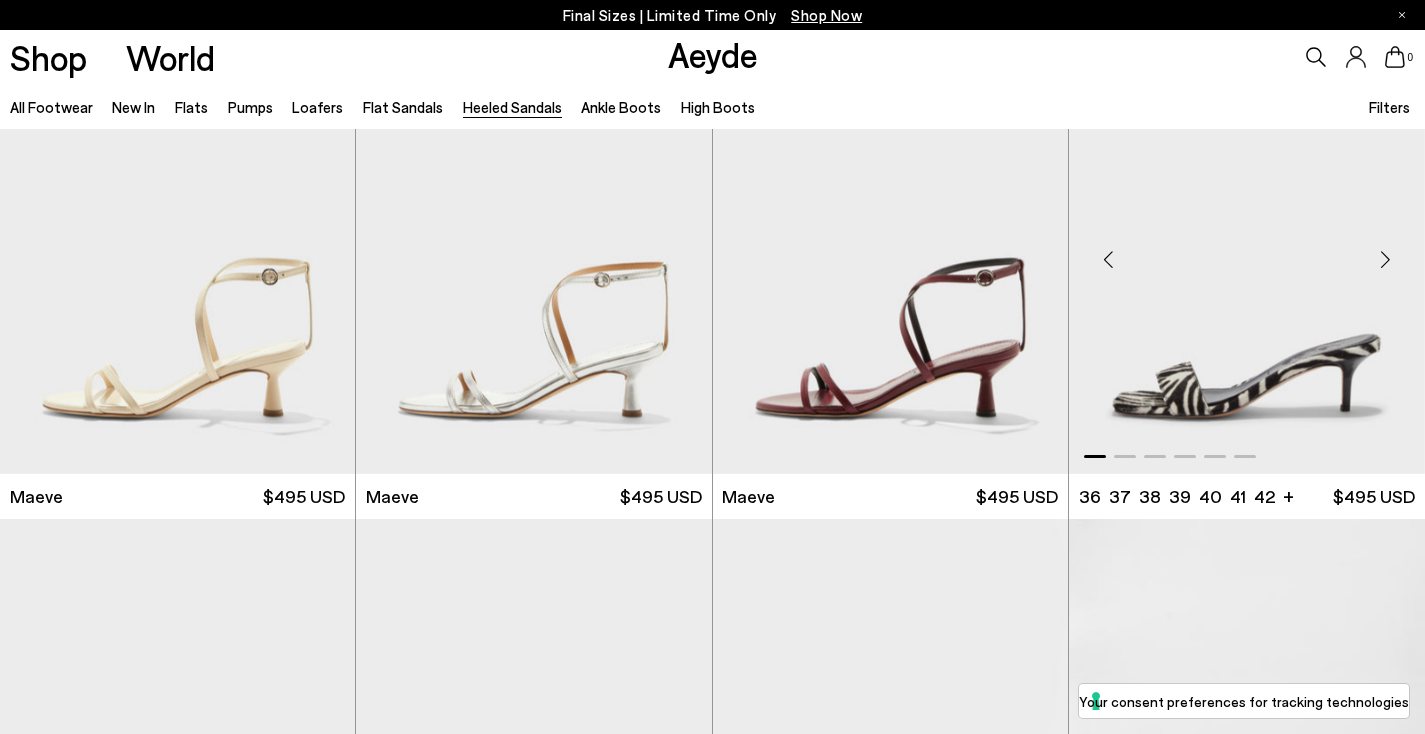scroll, scrollTop: 2555, scrollLeft: 0, axis: vertical 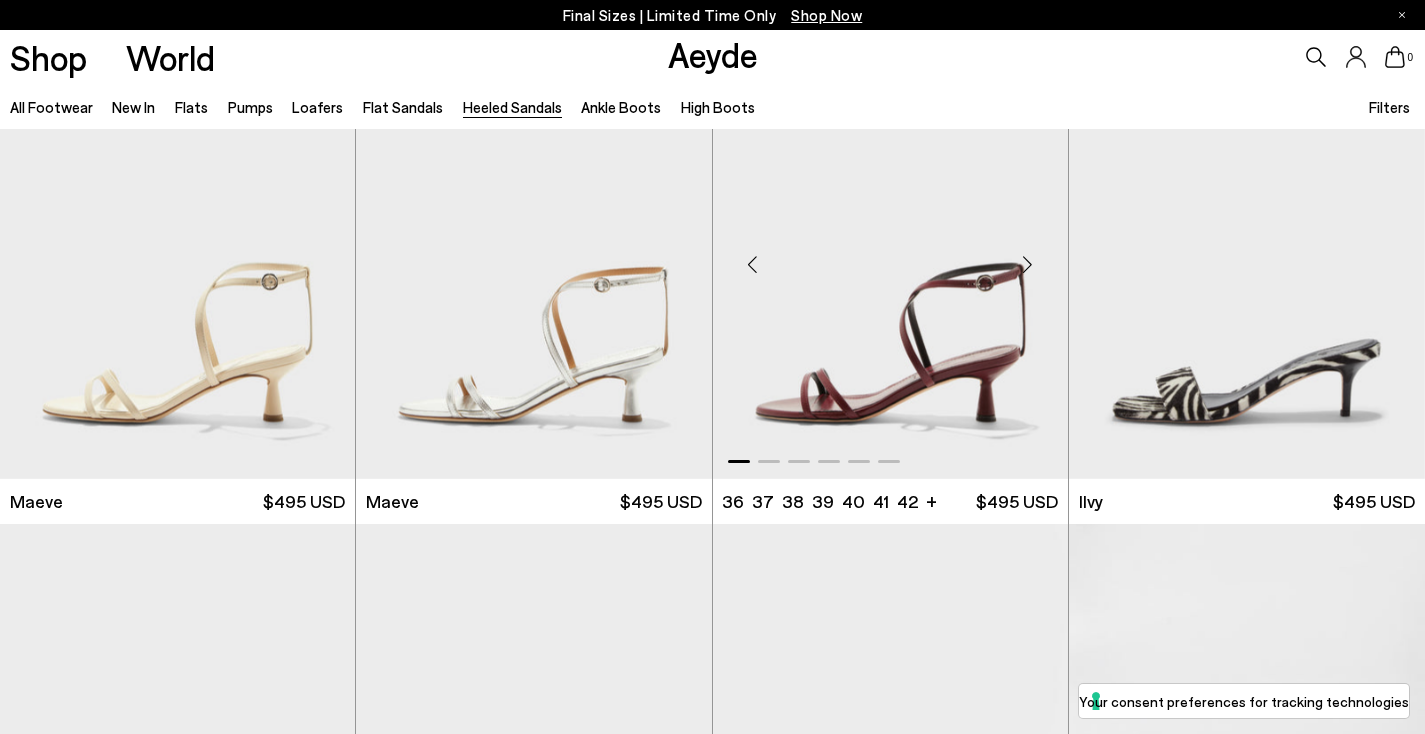 click at bounding box center (1028, 264) 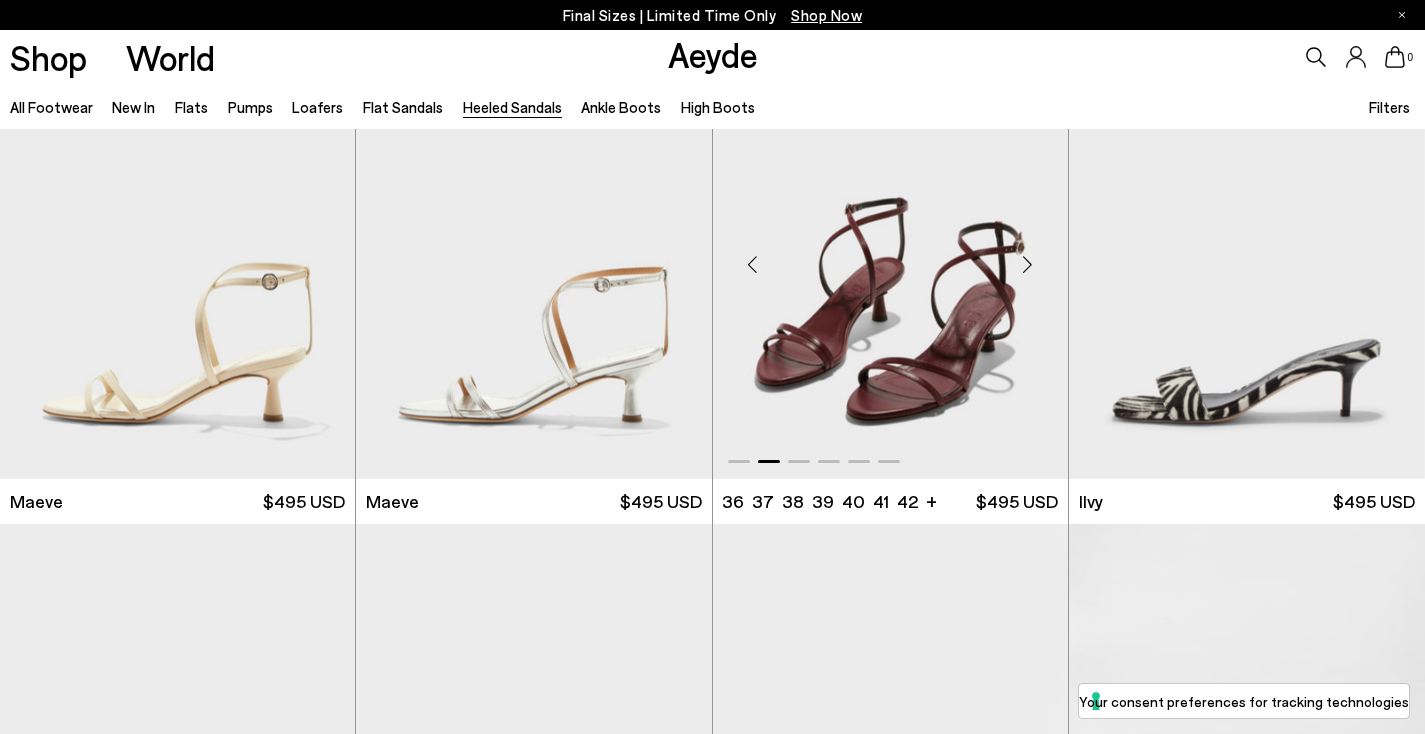 click at bounding box center [1028, 264] 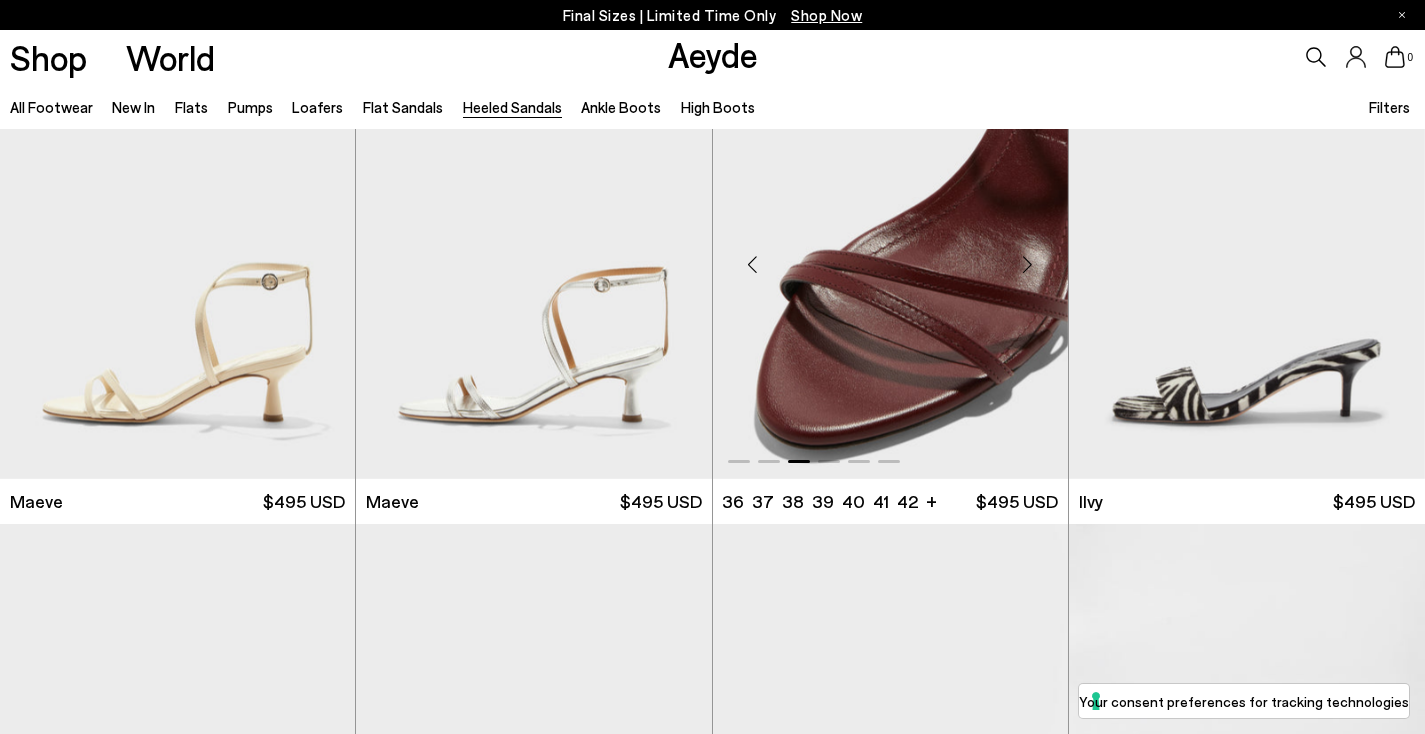 click at bounding box center [1028, 264] 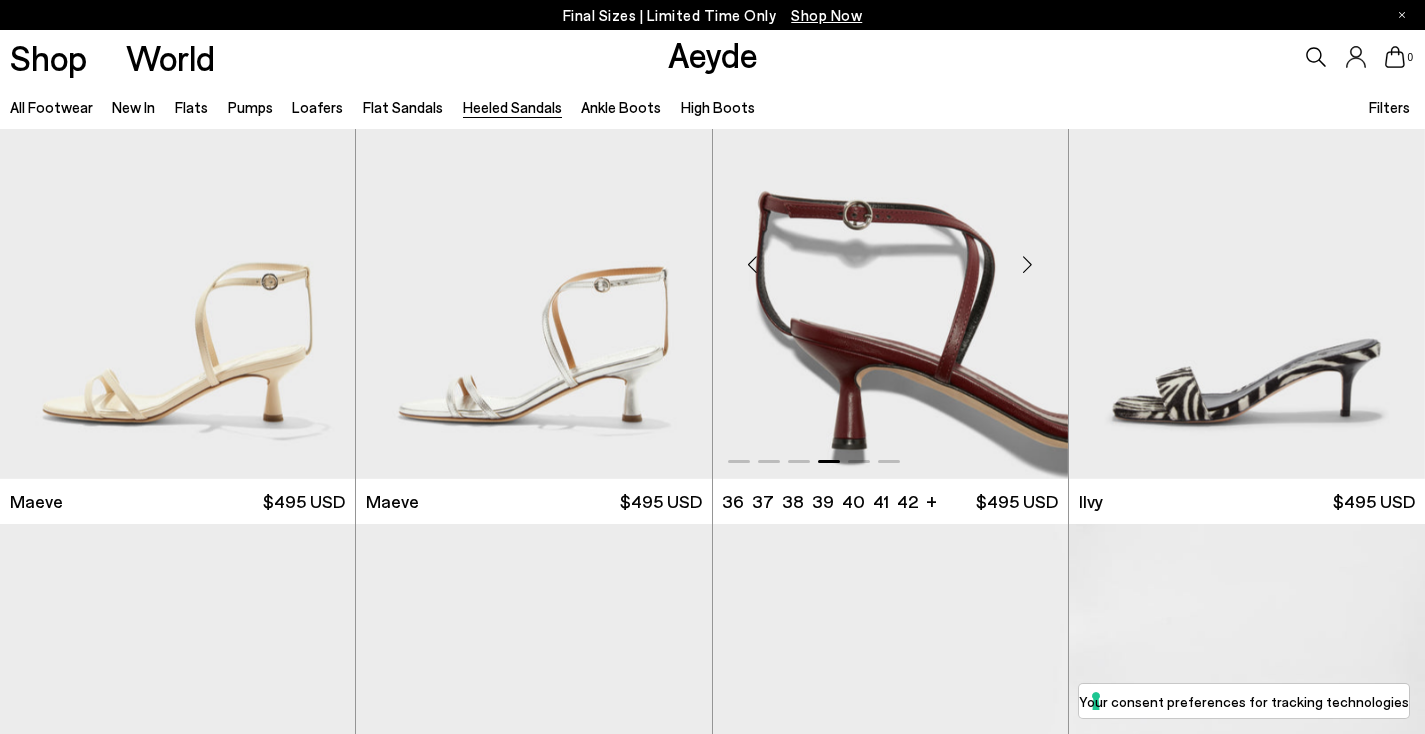 click at bounding box center [1028, 264] 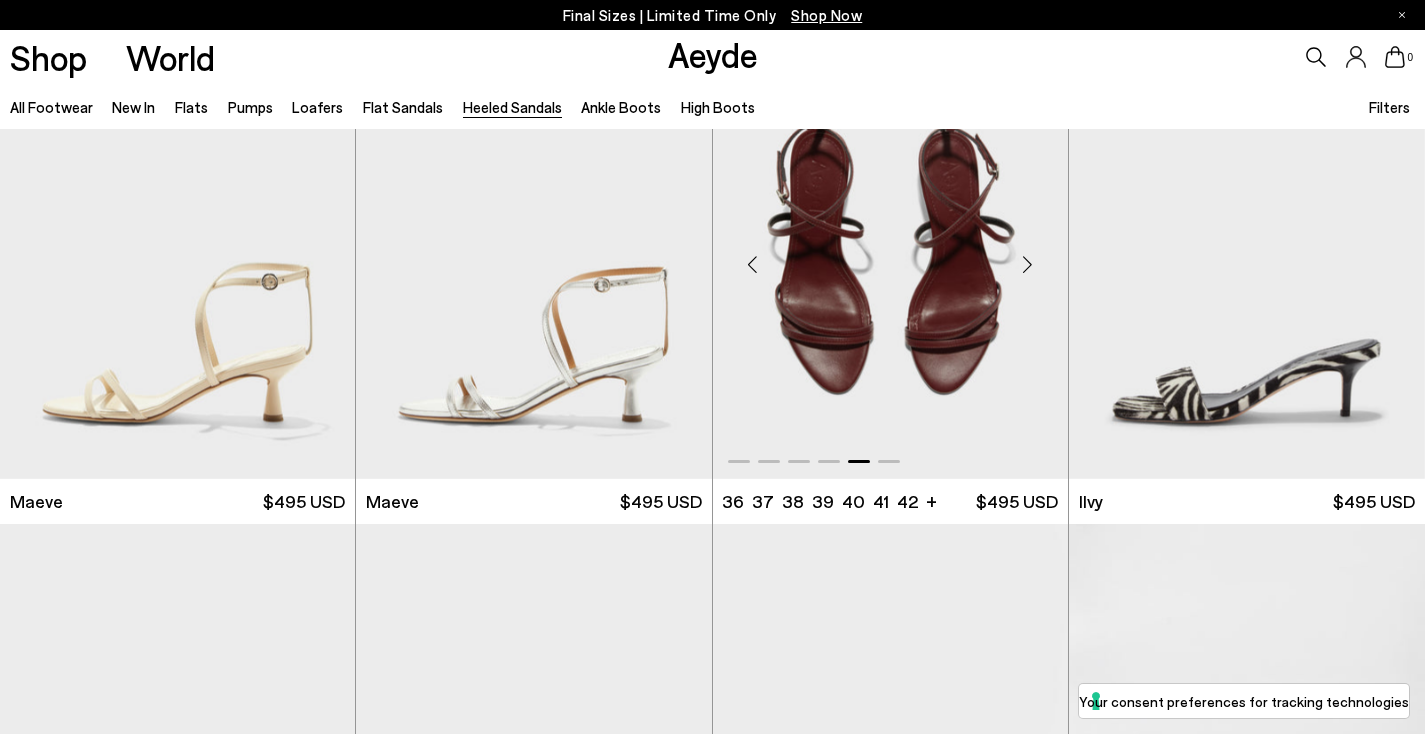 click at bounding box center [1028, 264] 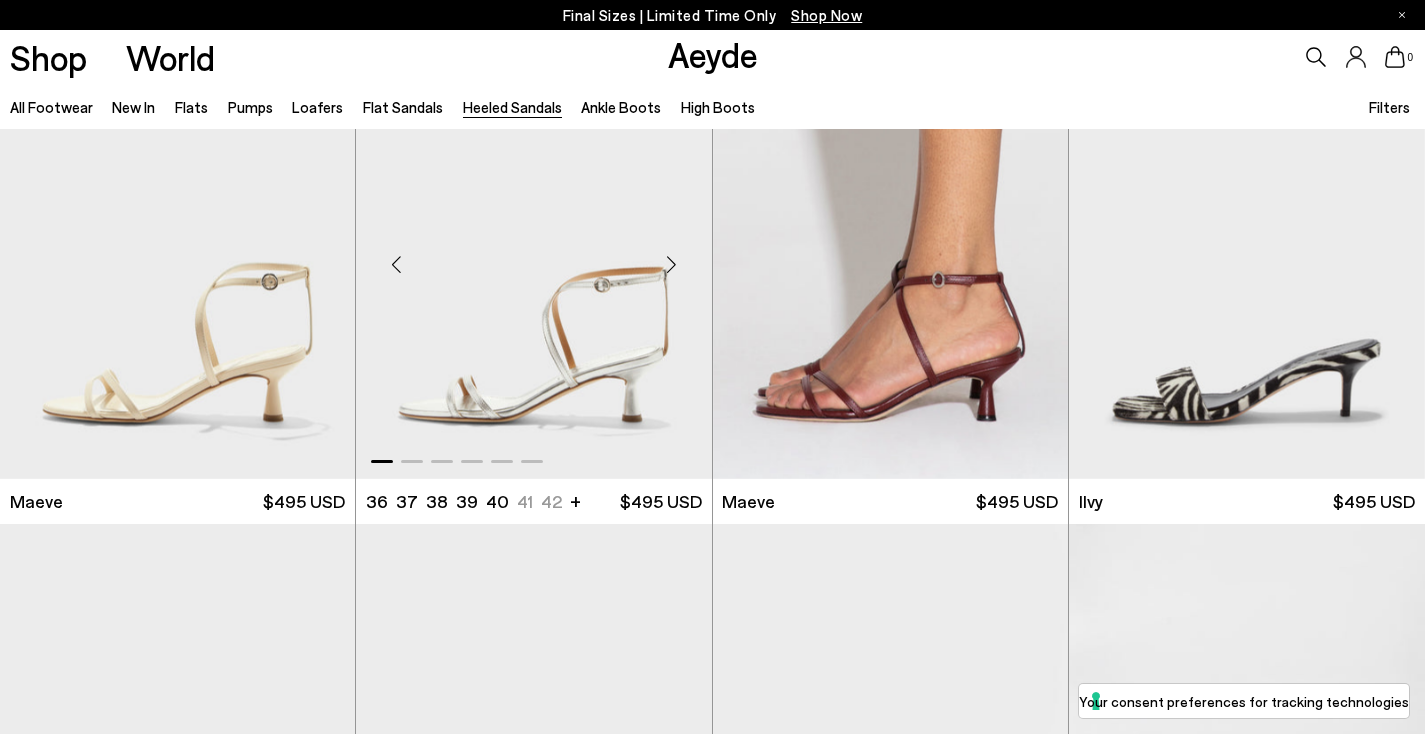 click at bounding box center (672, 264) 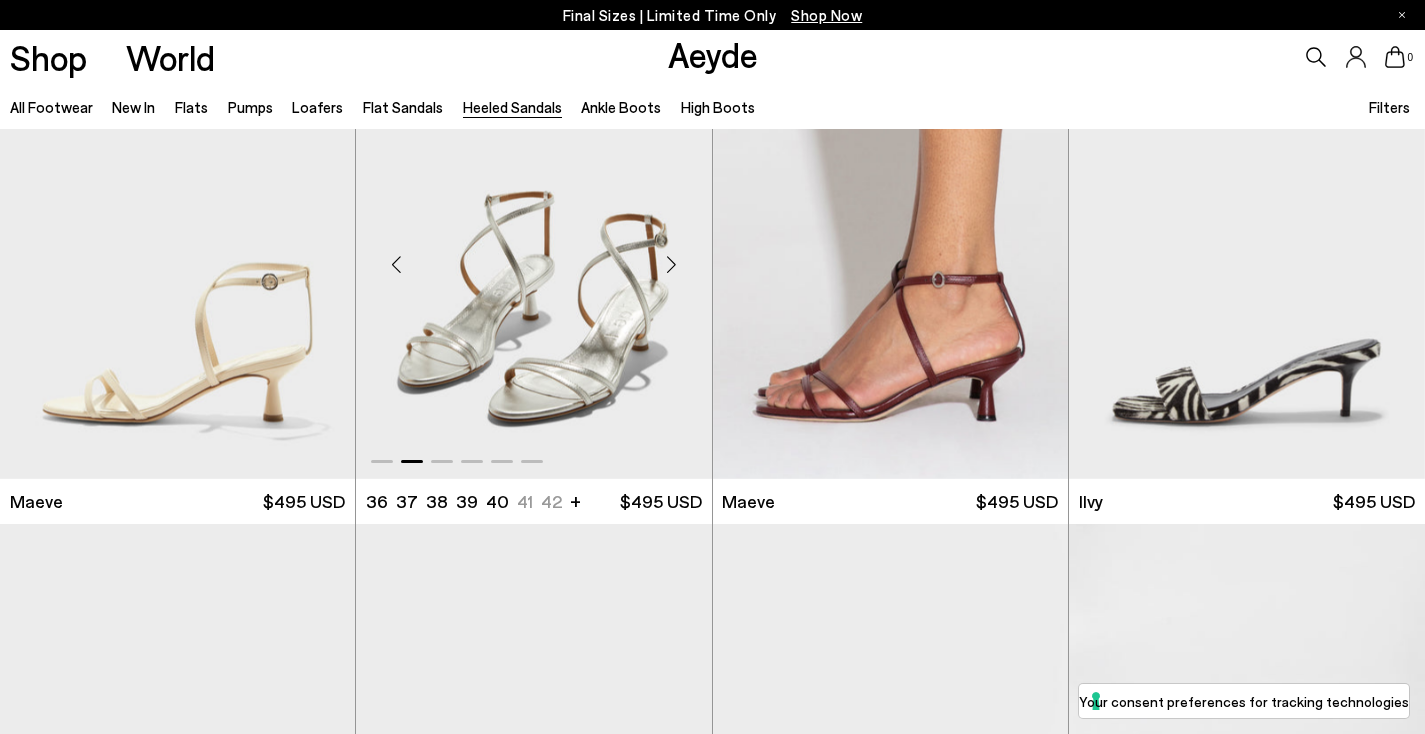 click at bounding box center (672, 264) 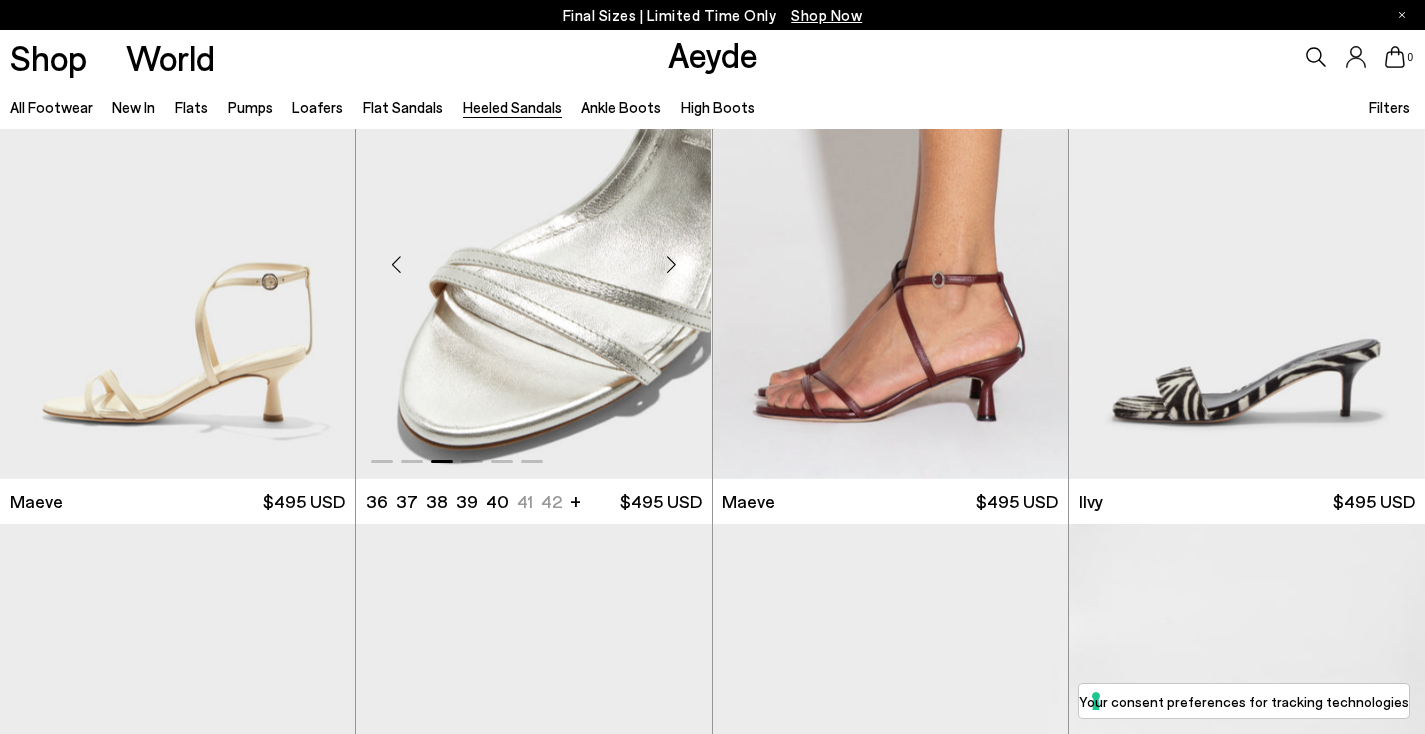 click at bounding box center (672, 264) 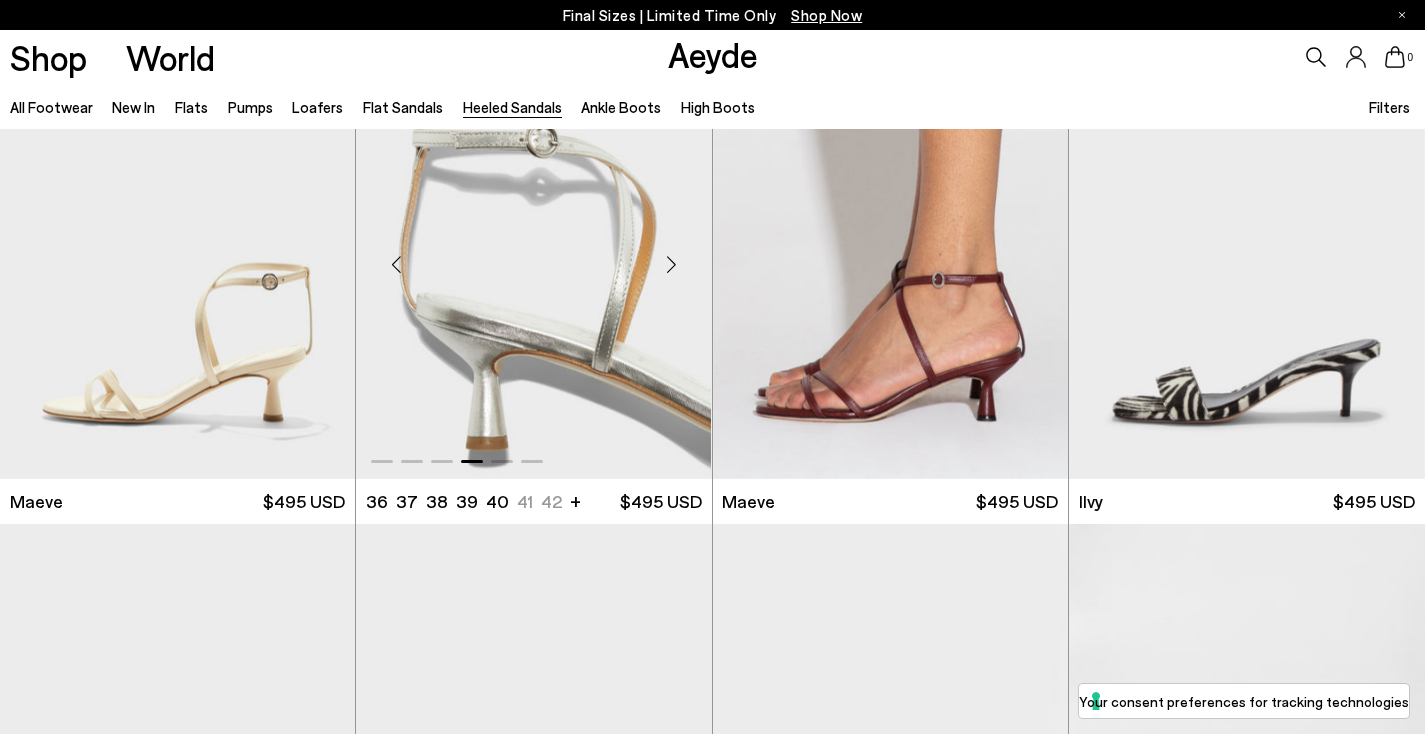 click at bounding box center (672, 264) 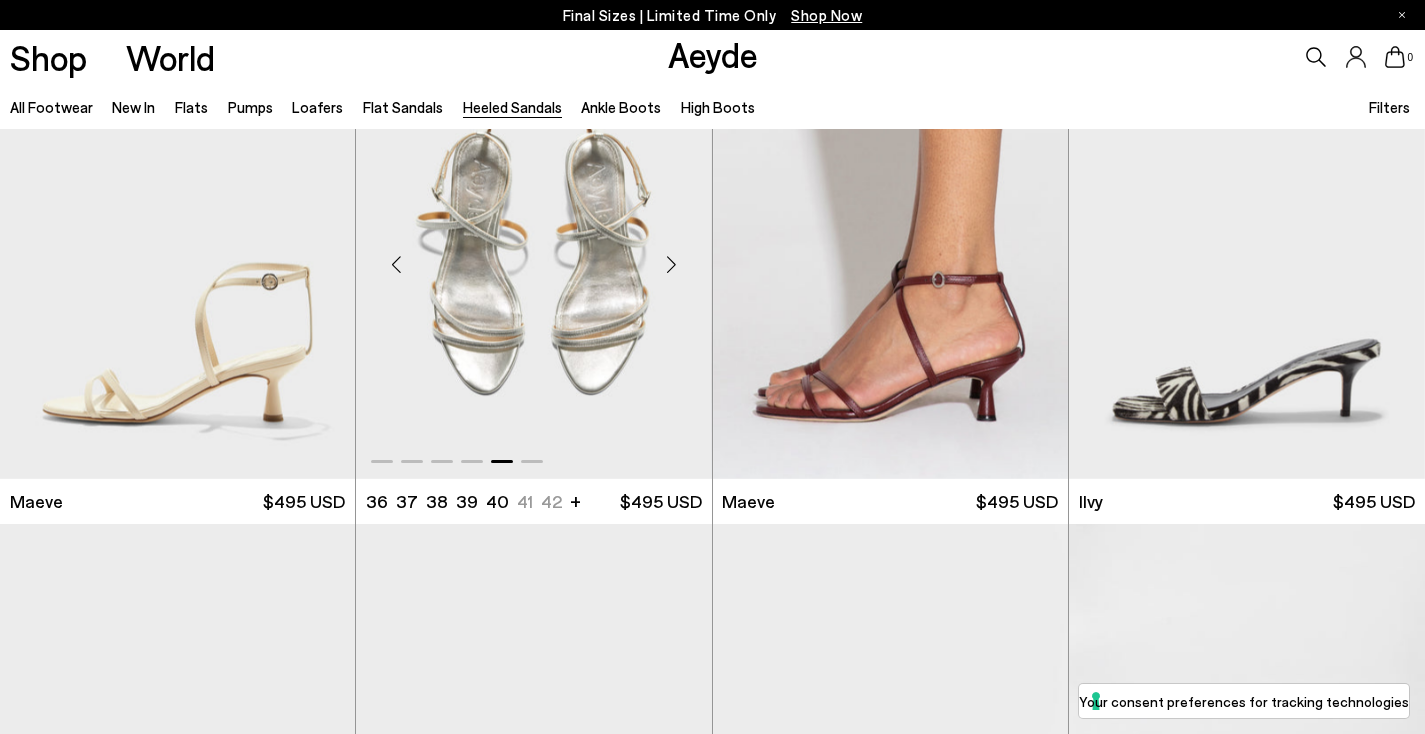 click at bounding box center (672, 264) 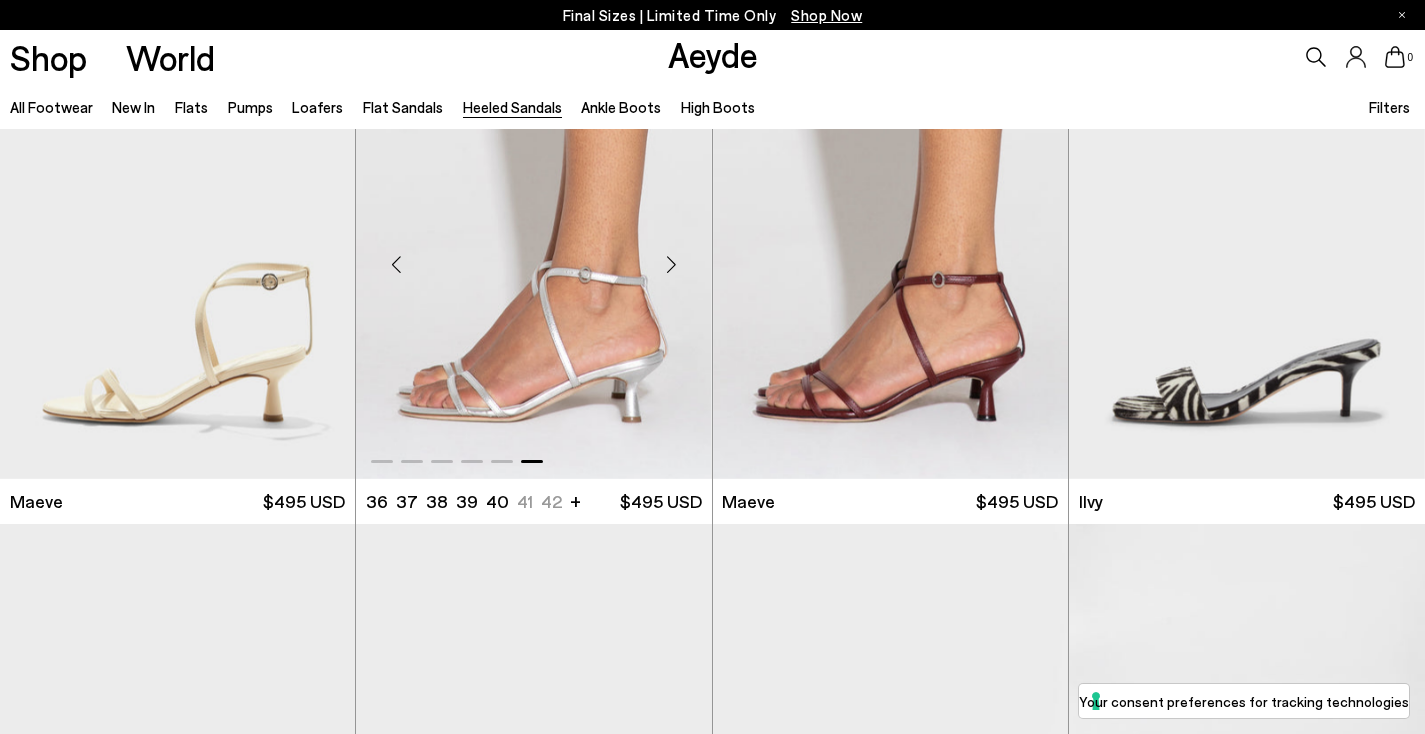 click at bounding box center (672, 264) 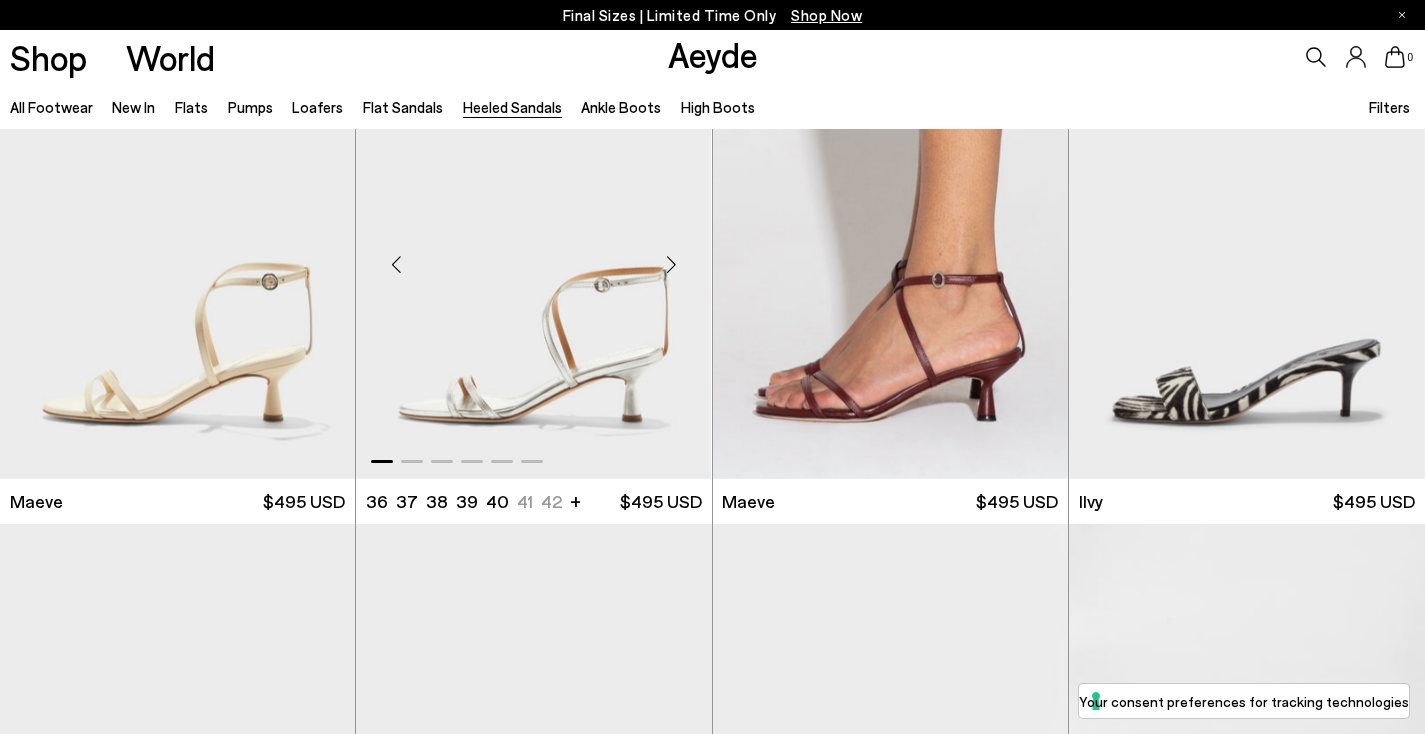 click at bounding box center [672, 264] 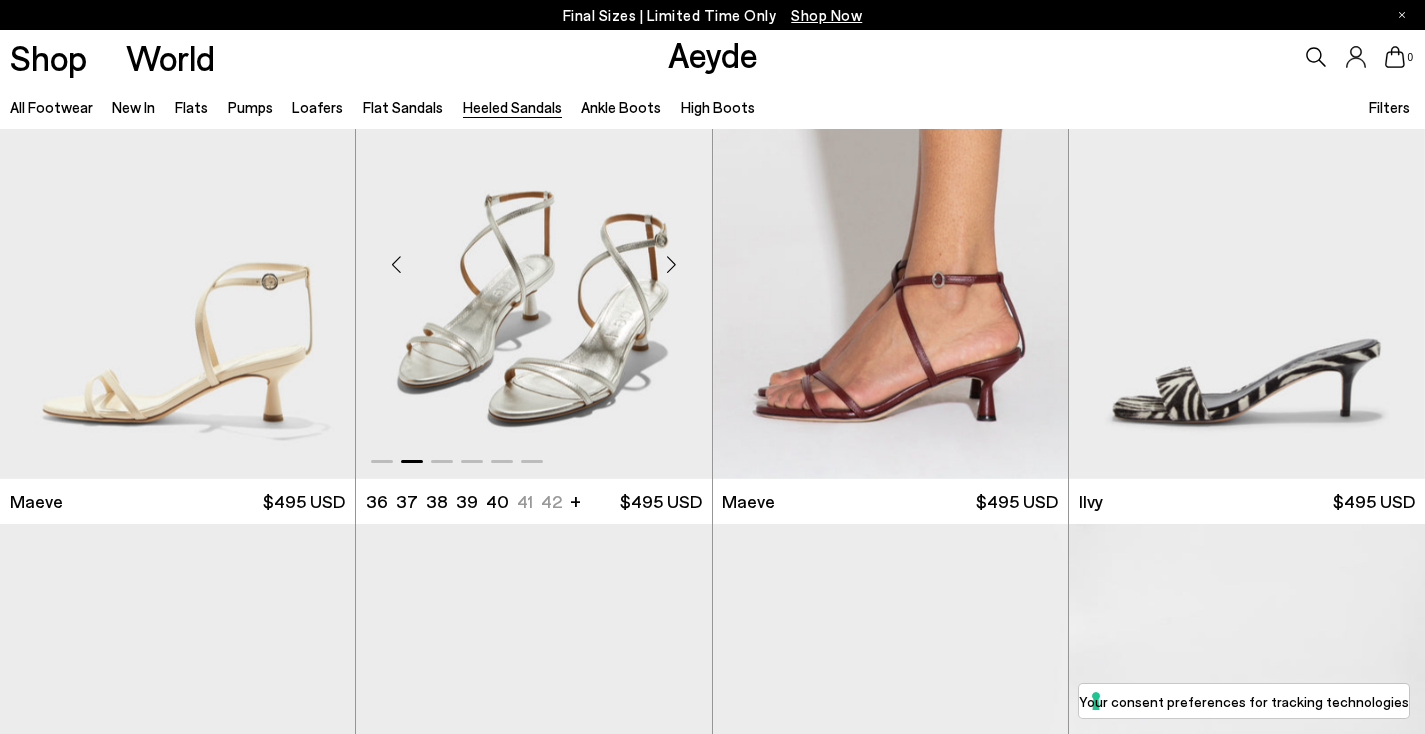 click at bounding box center (672, 264) 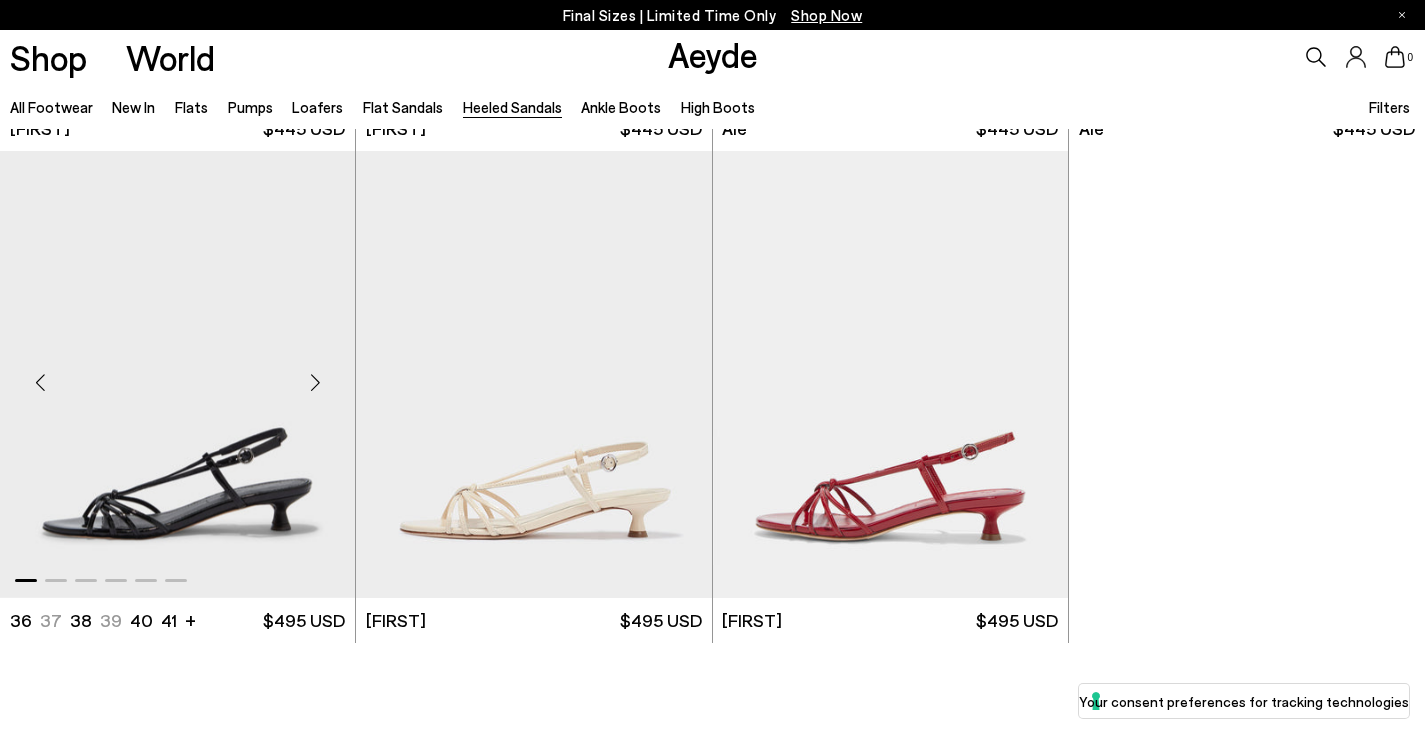 scroll, scrollTop: 4405, scrollLeft: 0, axis: vertical 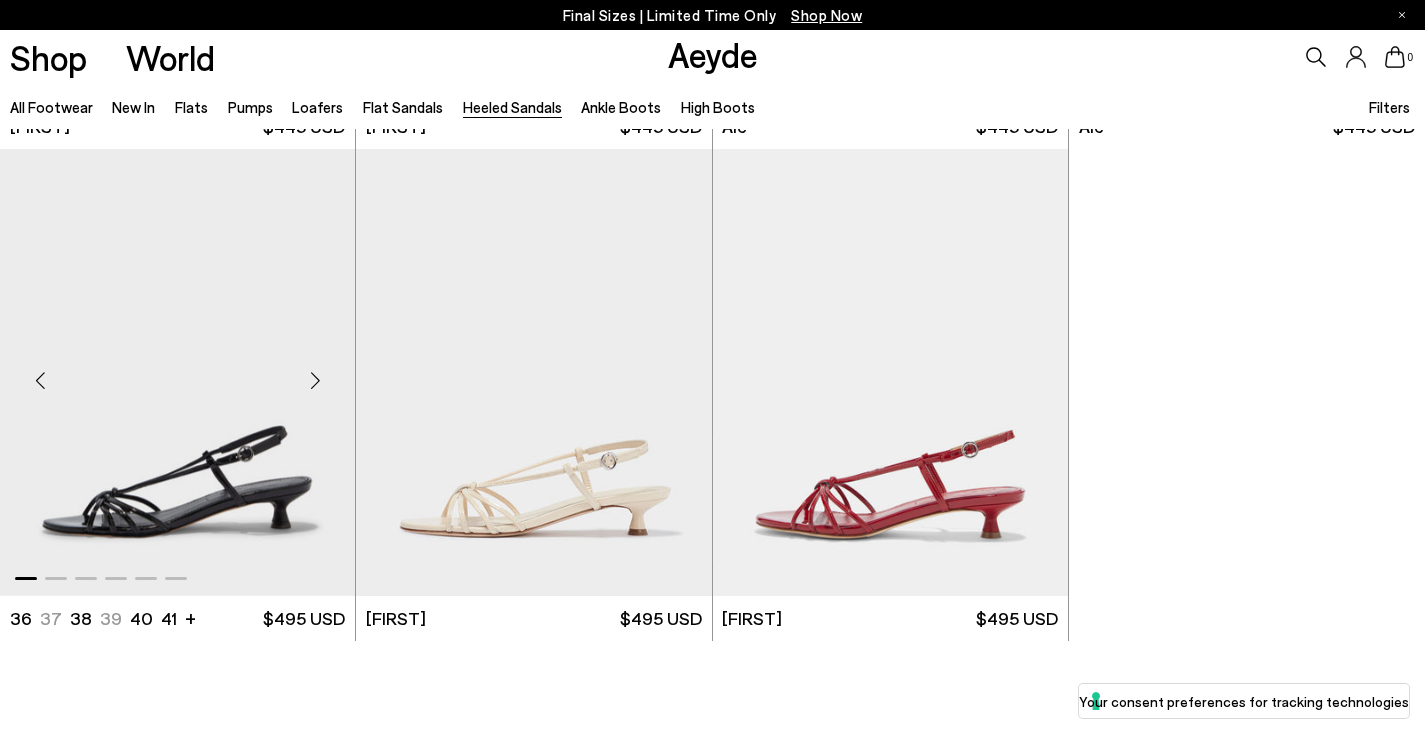 click at bounding box center (315, 381) 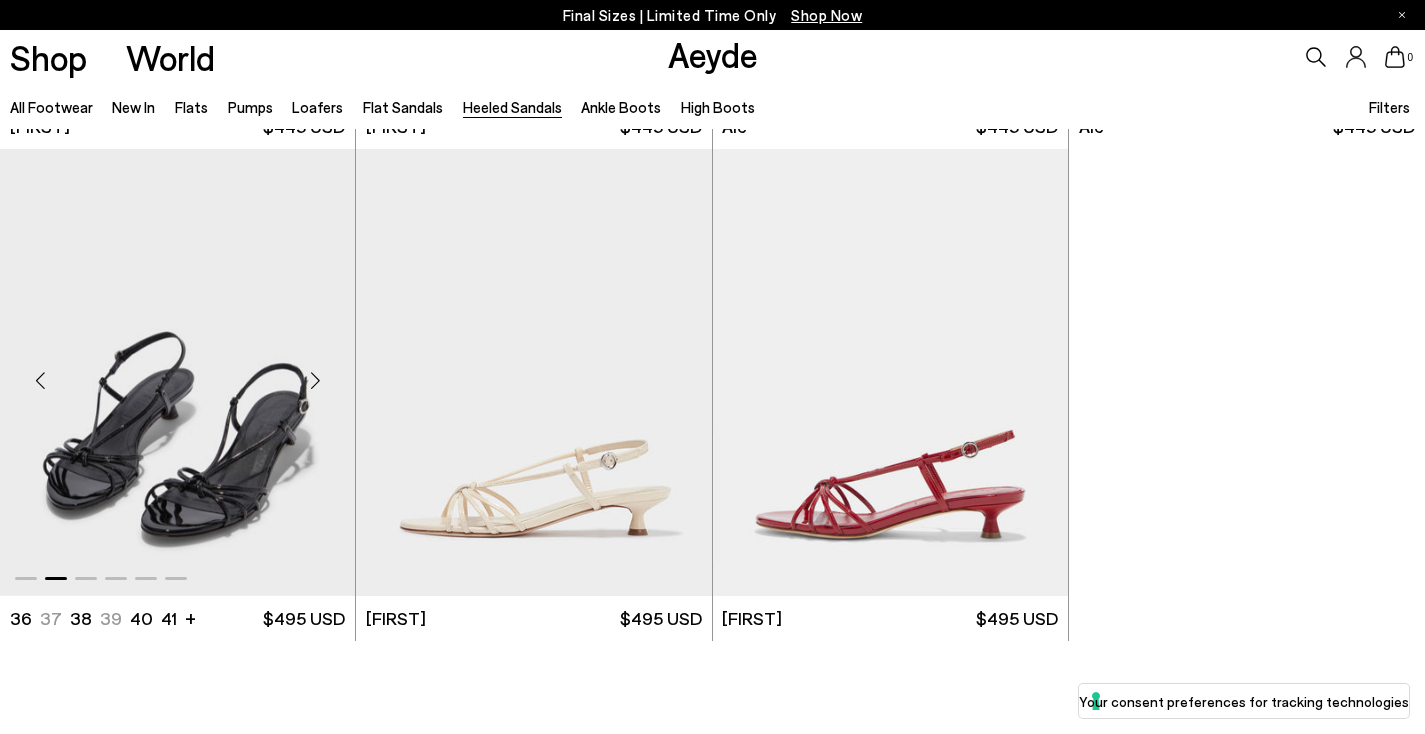 click at bounding box center (315, 381) 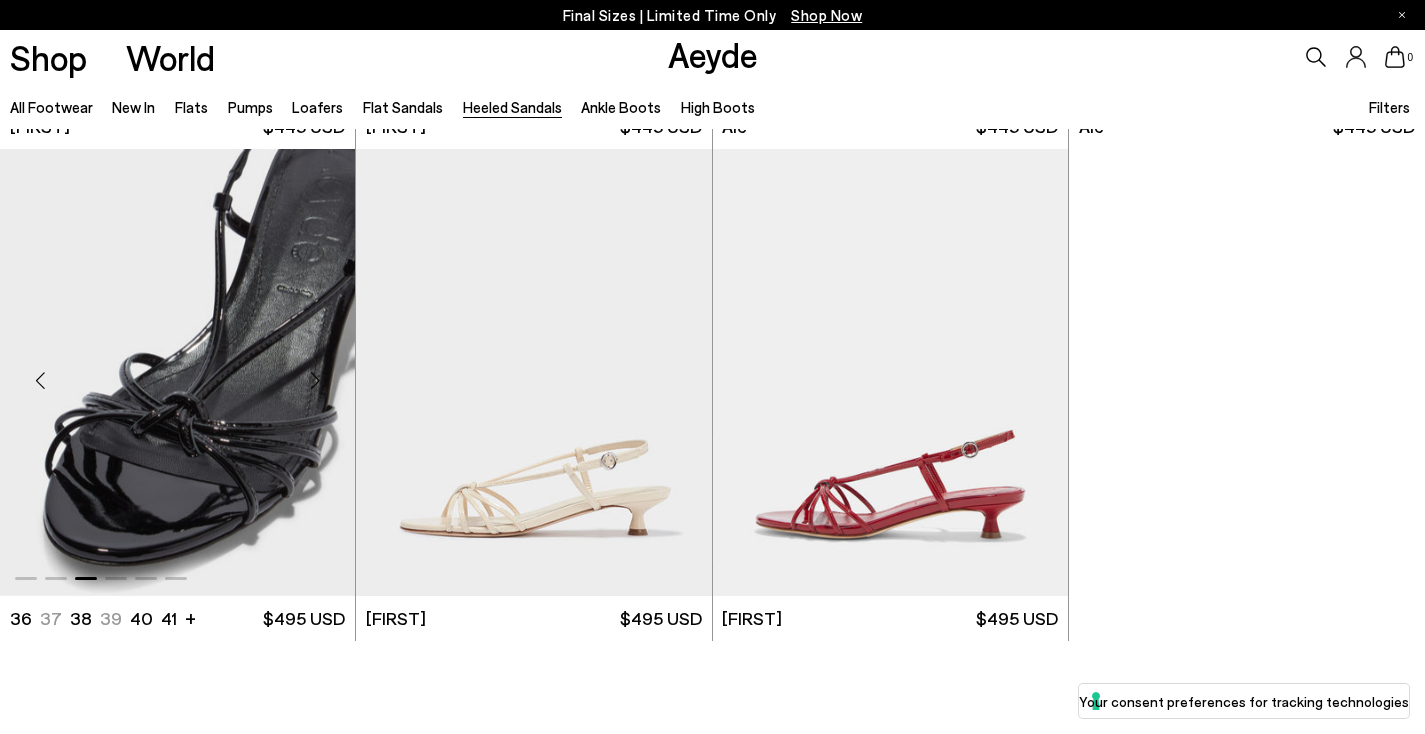 click at bounding box center (315, 381) 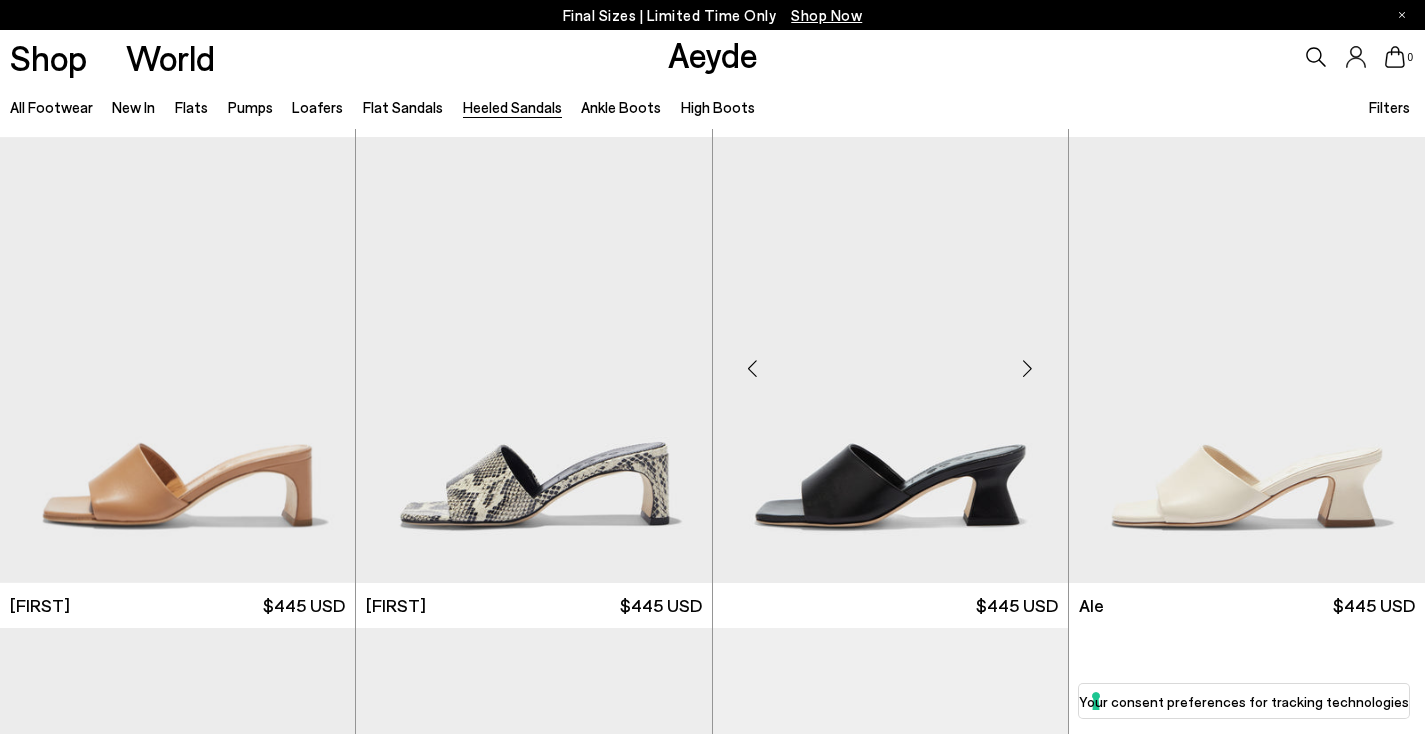 scroll, scrollTop: 3879, scrollLeft: 0, axis: vertical 